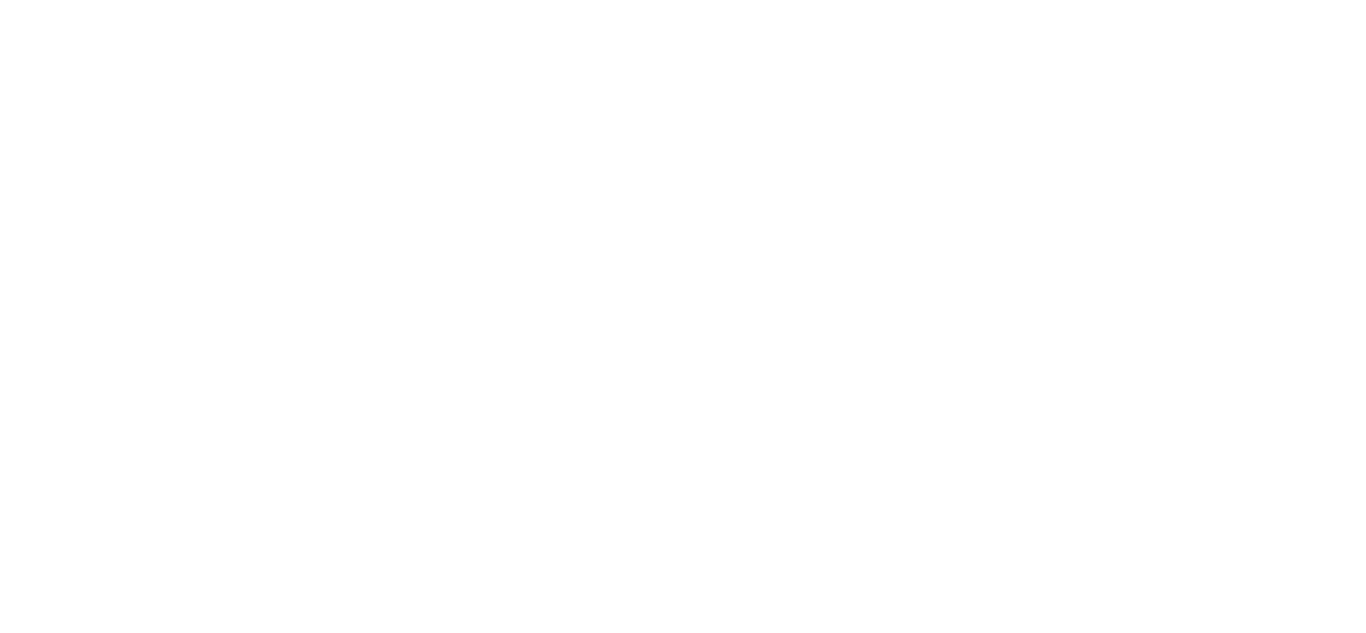 scroll, scrollTop: 0, scrollLeft: 0, axis: both 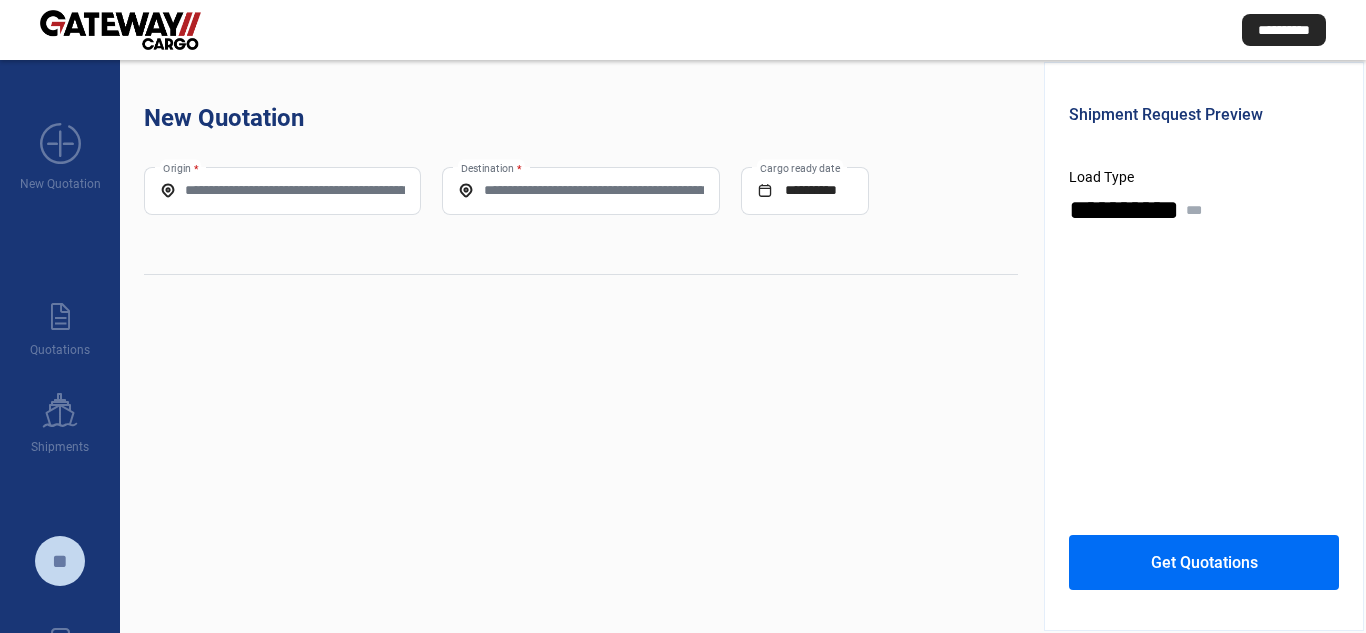 click on "Origin *" at bounding box center [282, 190] 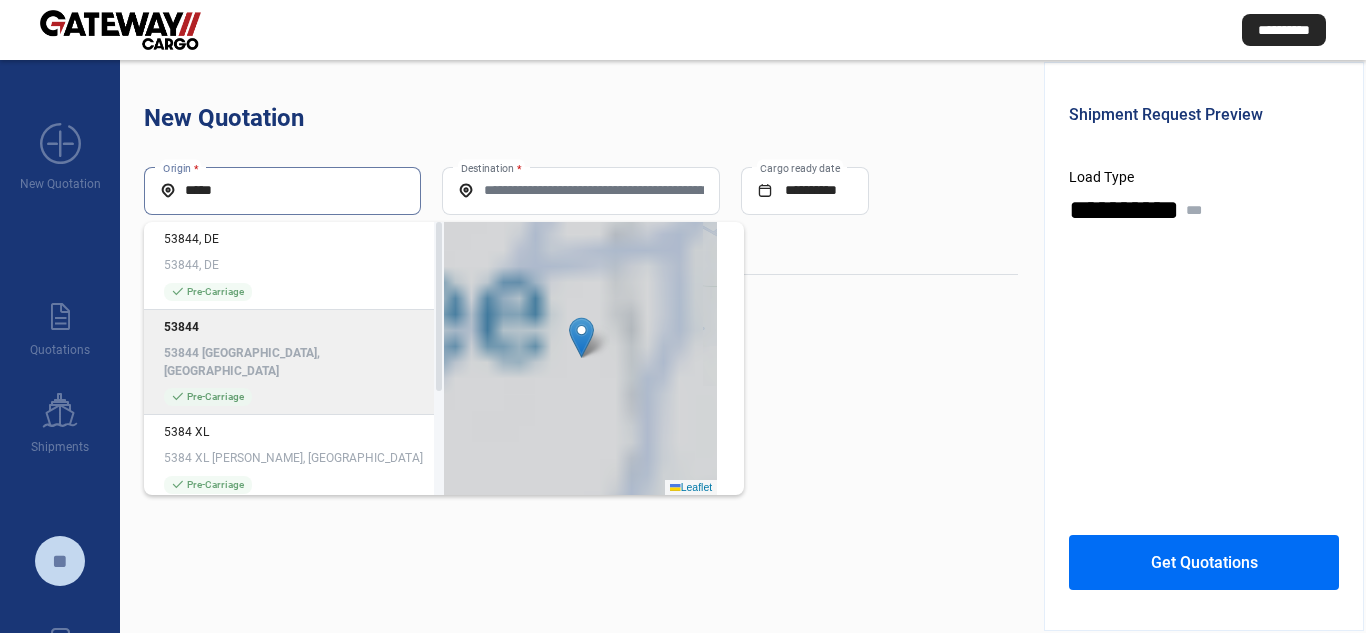 click on "53844 [GEOGRAPHIC_DATA], [GEOGRAPHIC_DATA]" 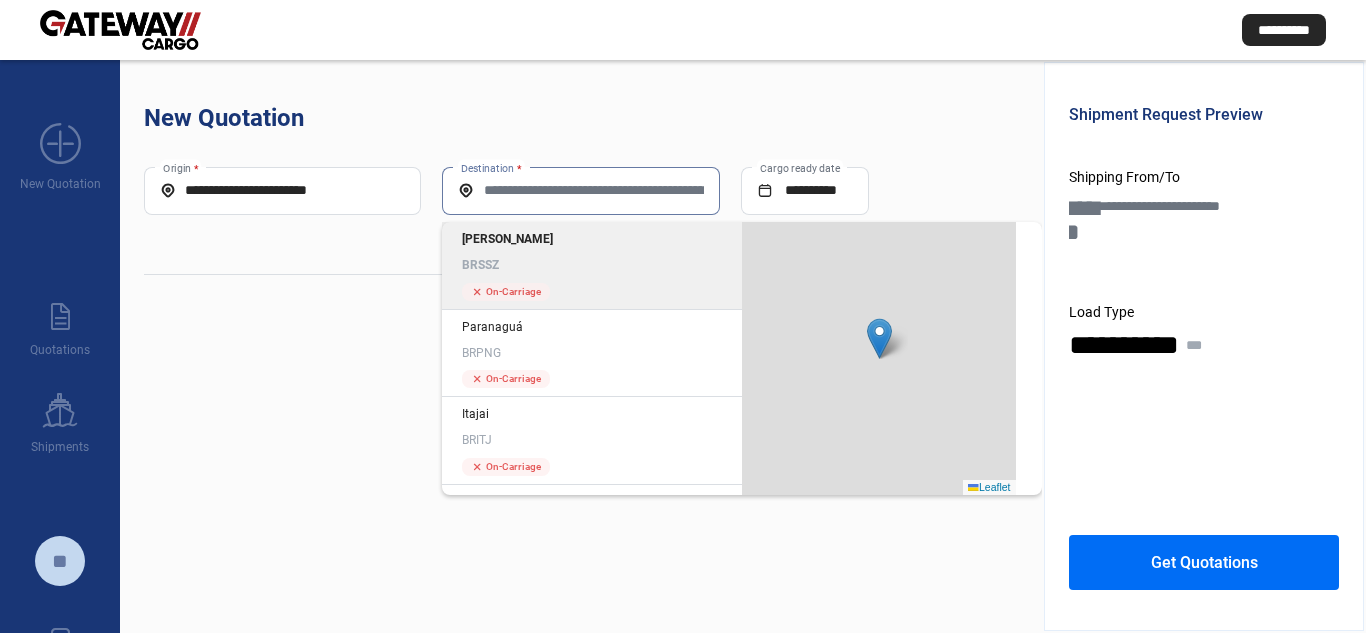 click on "Destination *" at bounding box center (580, 190) 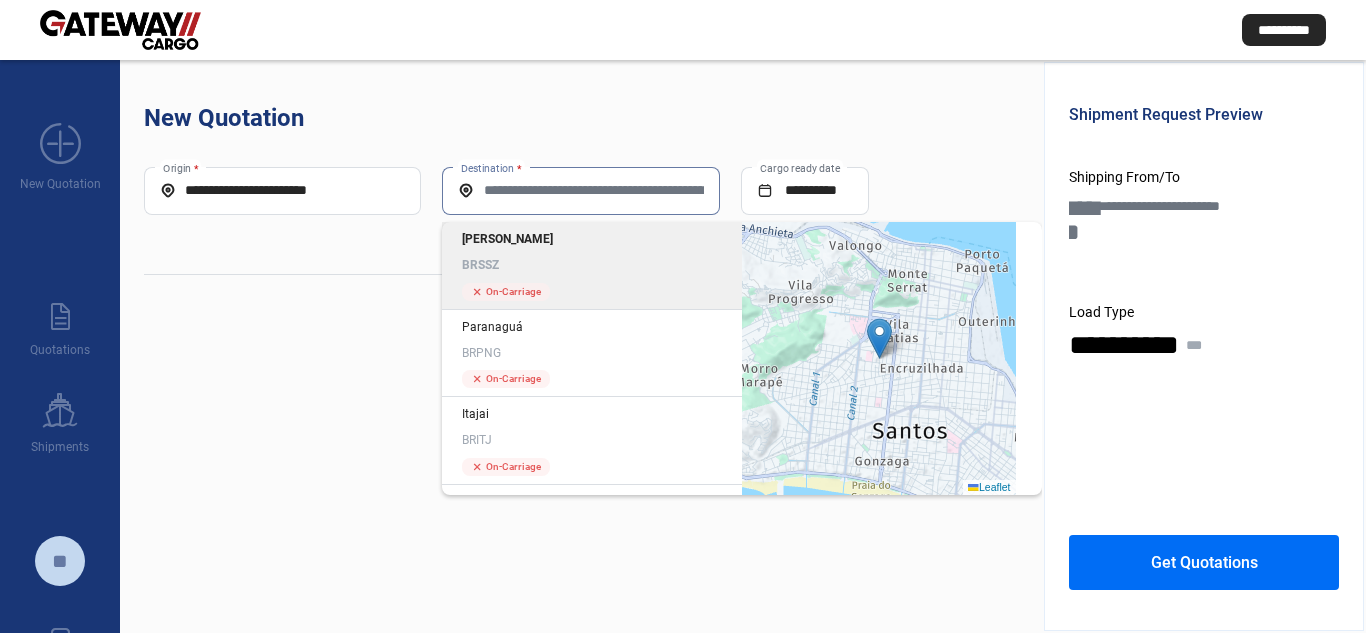 click on "[PERSON_NAME]" 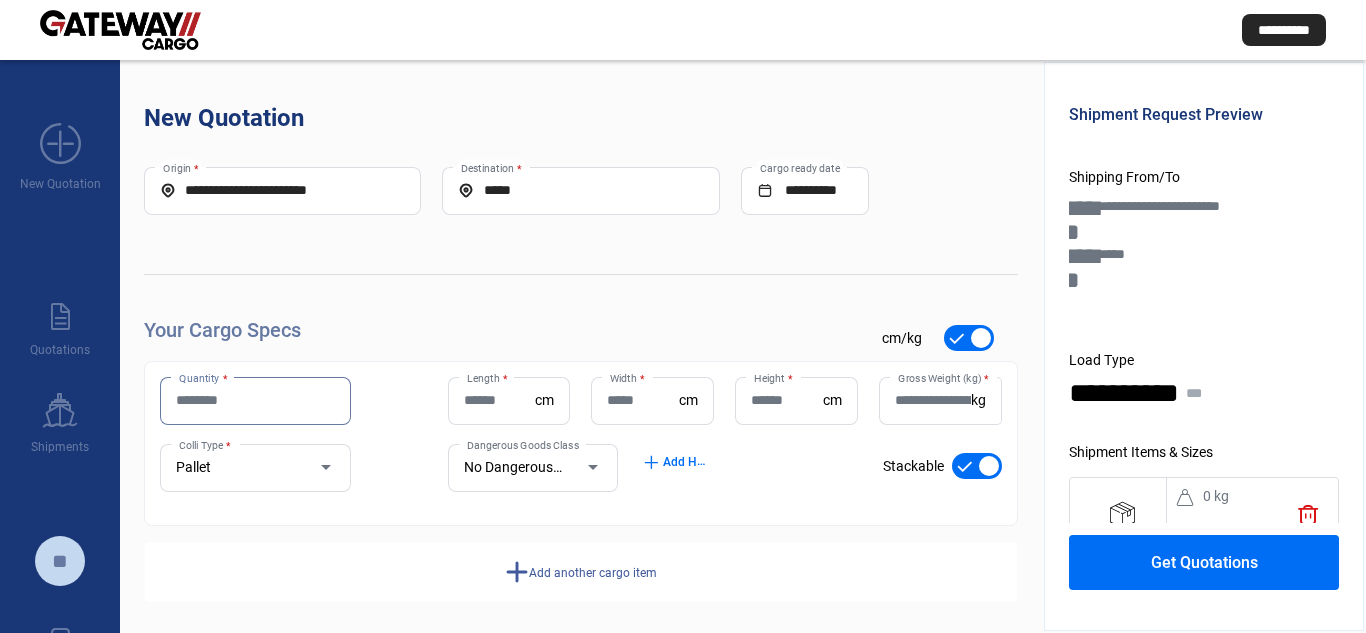 drag, startPoint x: 238, startPoint y: 407, endPoint x: 377, endPoint y: 477, distance: 155.63097 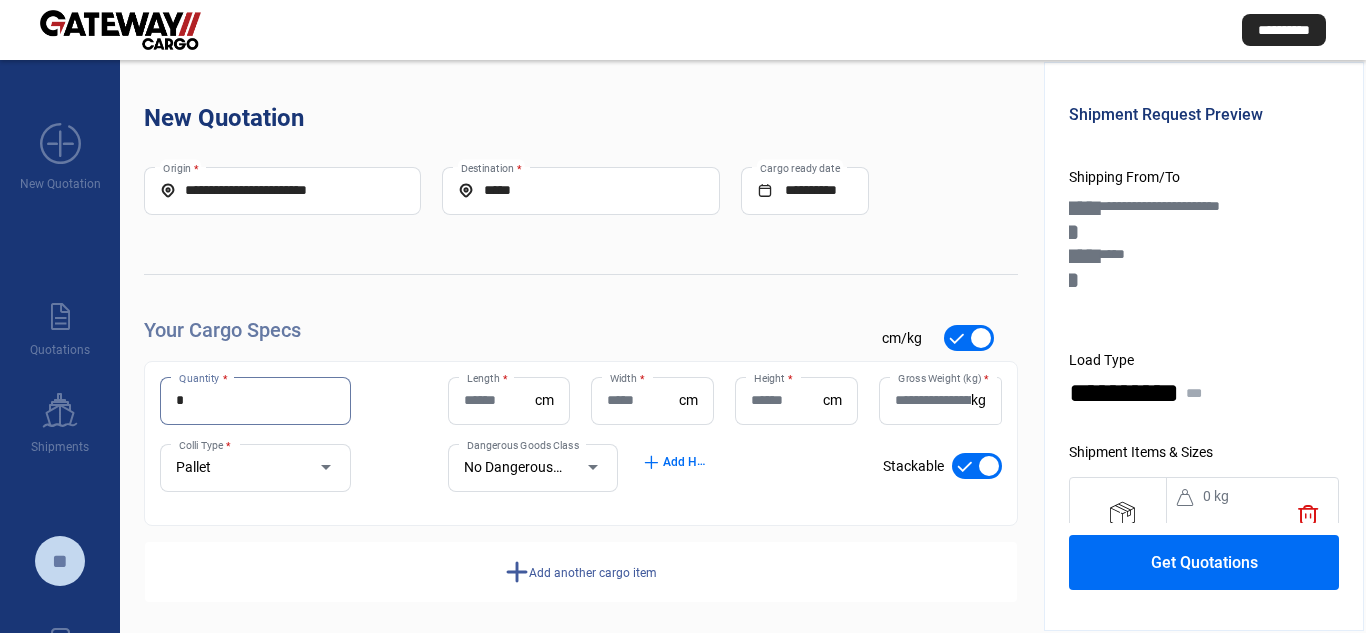 type on "*" 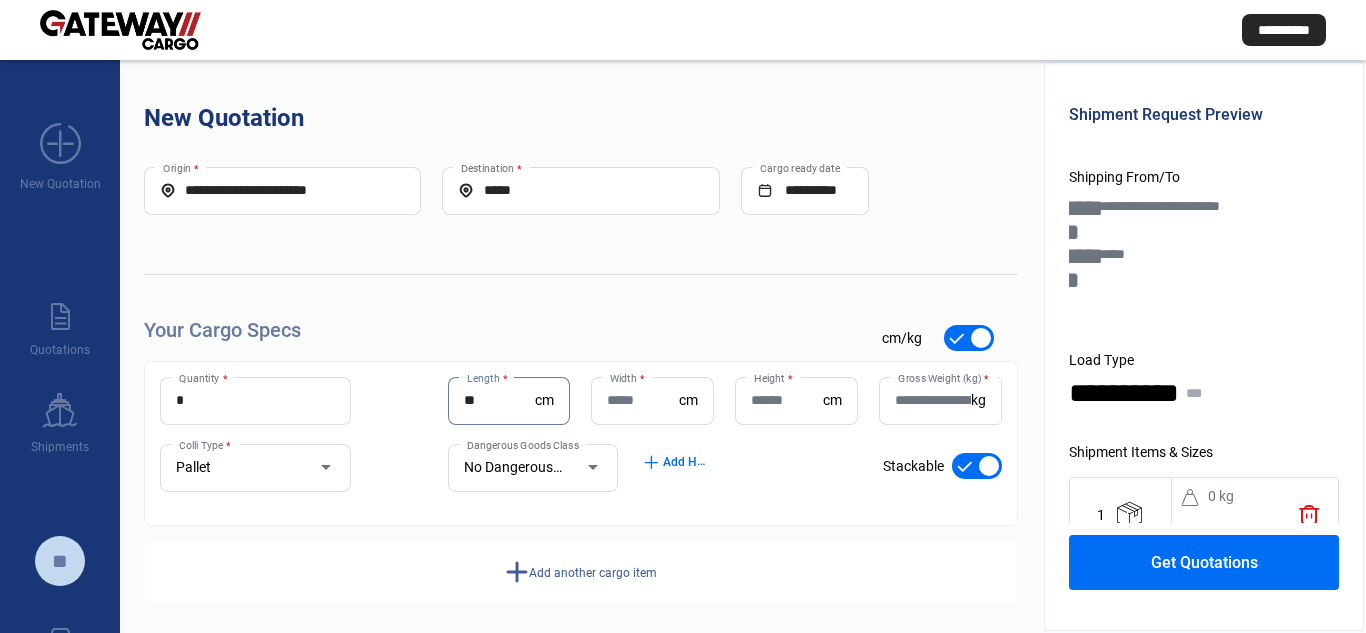 type on "**" 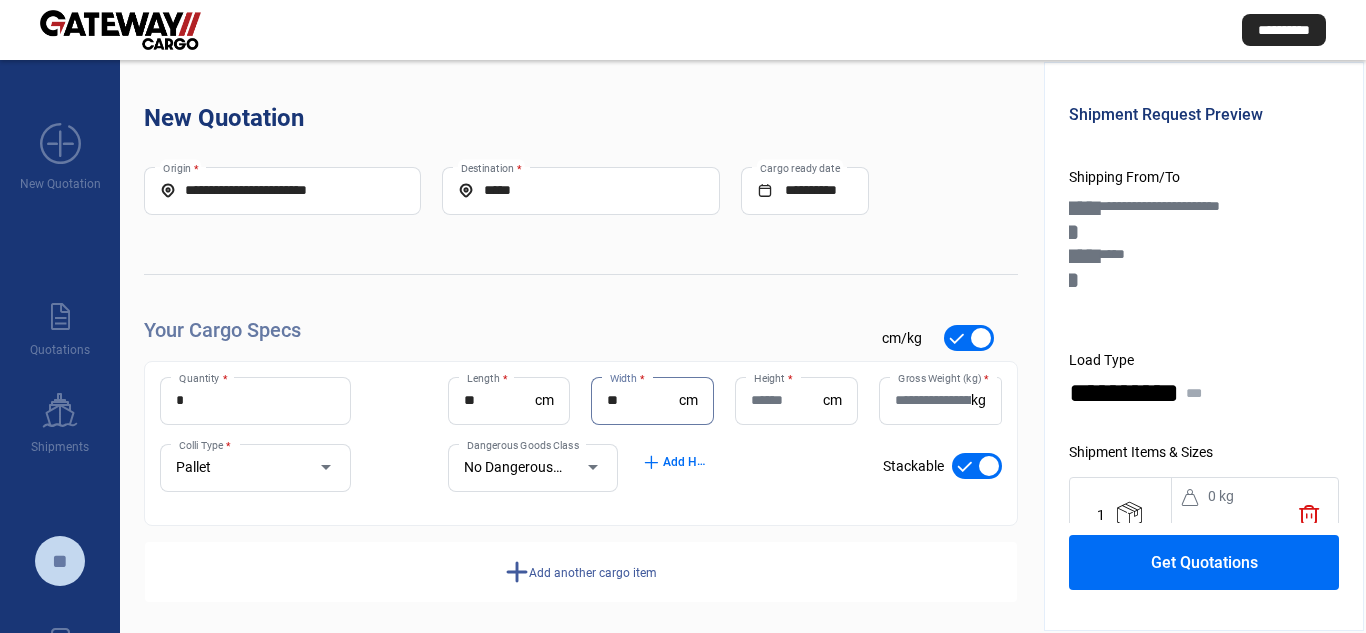 type on "**" 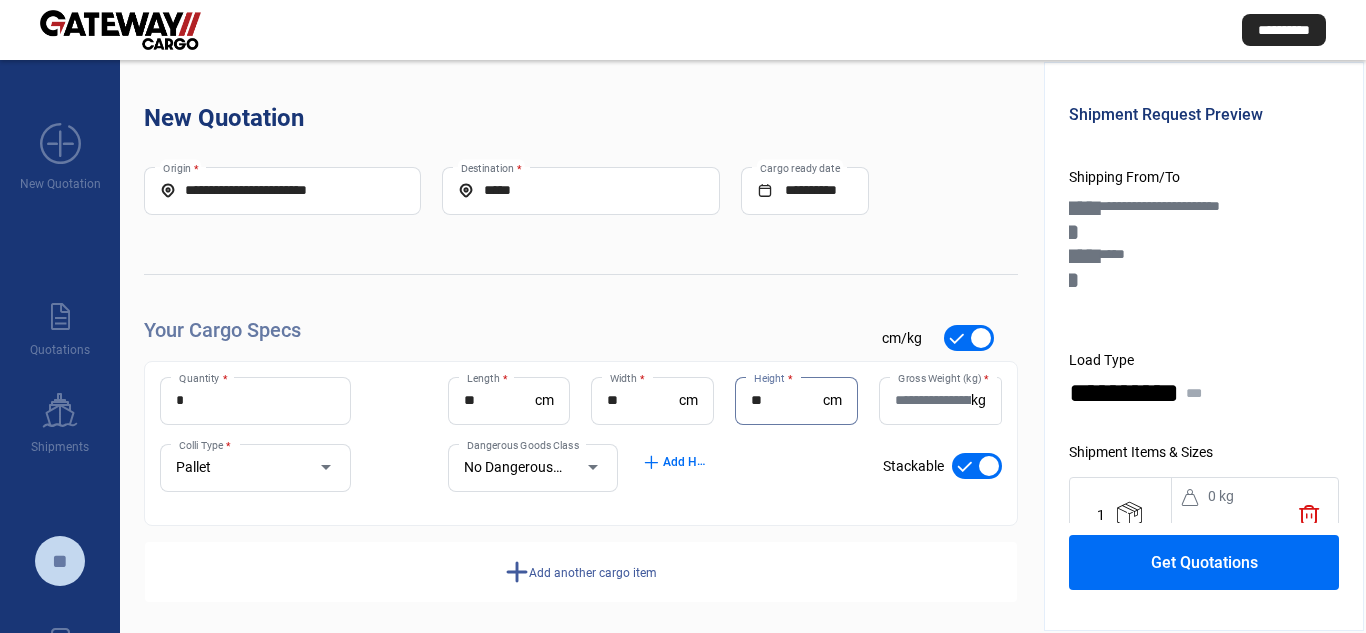 type on "**" 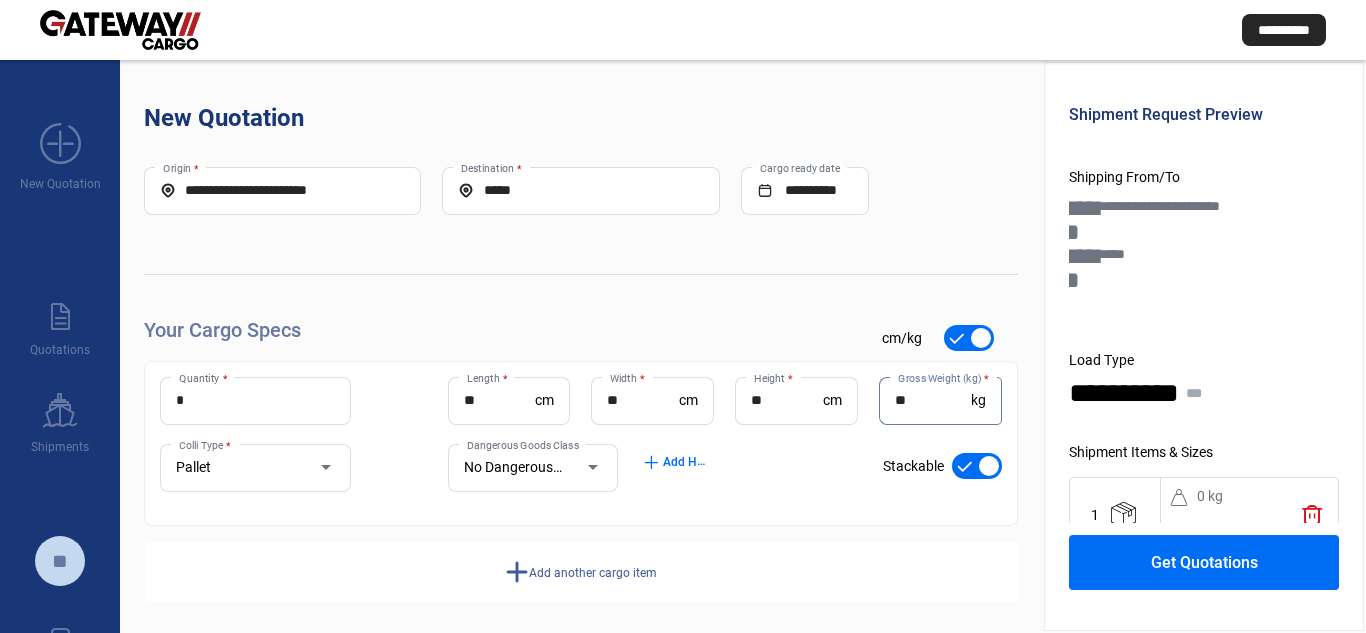 type on "**" 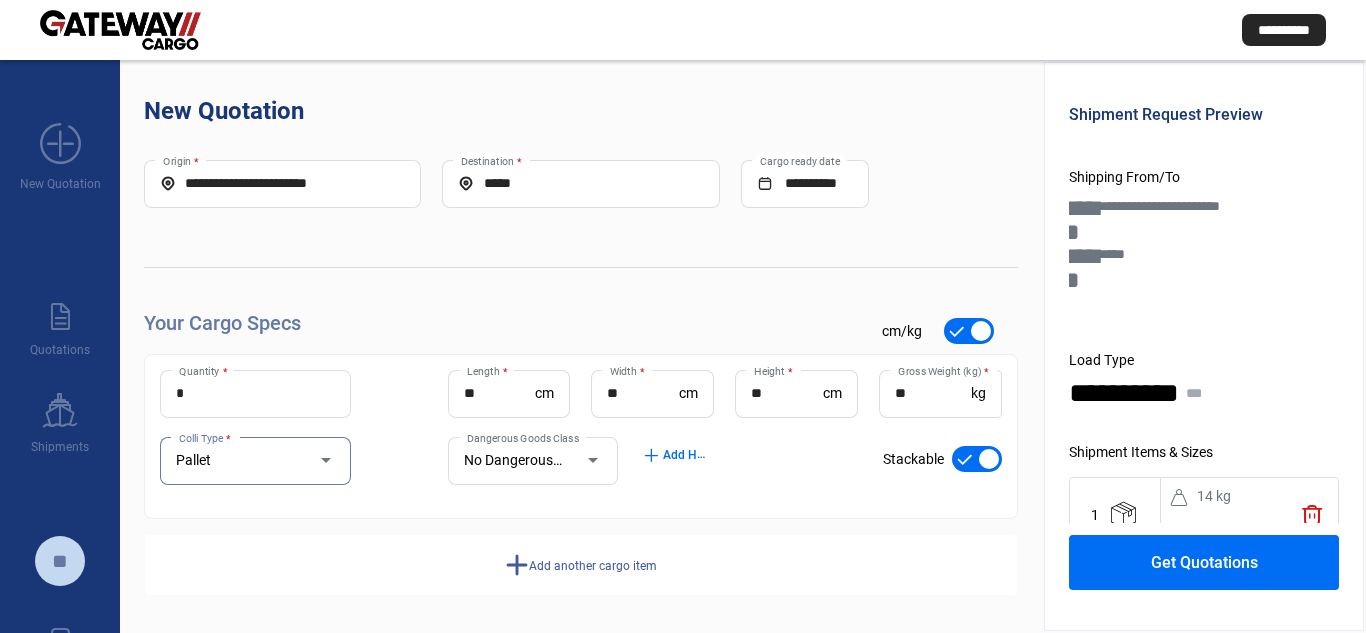 scroll, scrollTop: 10, scrollLeft: 0, axis: vertical 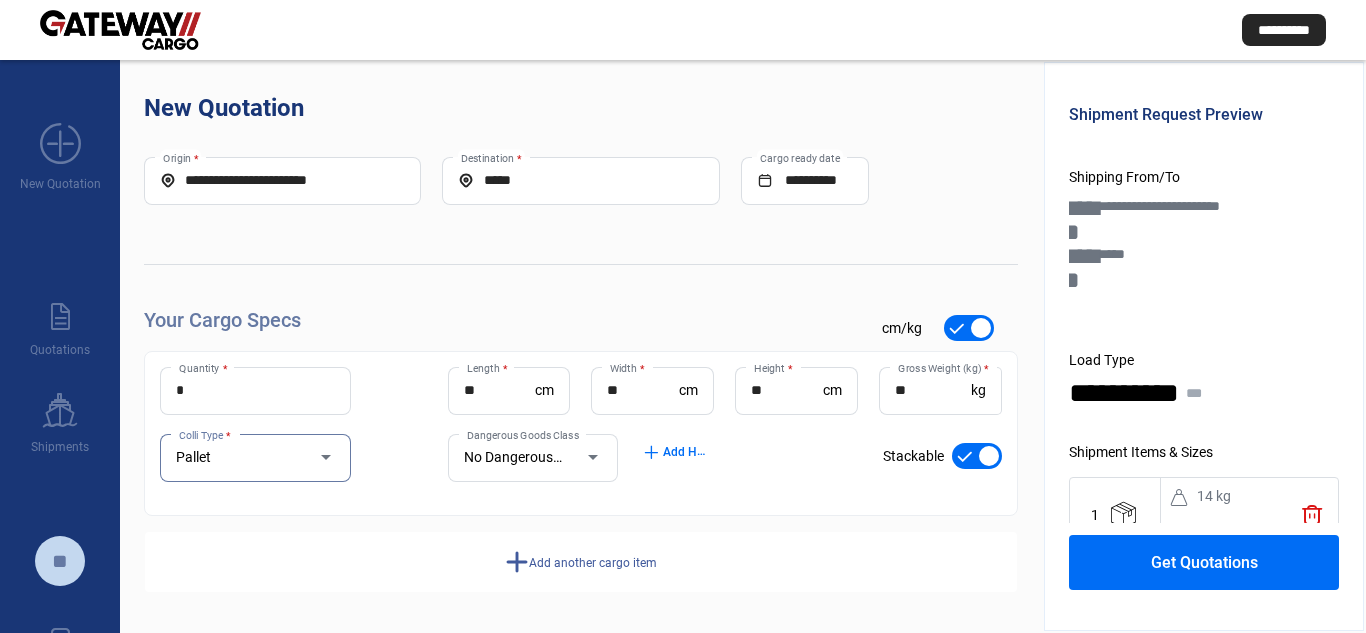 click on "Add another cargo item" 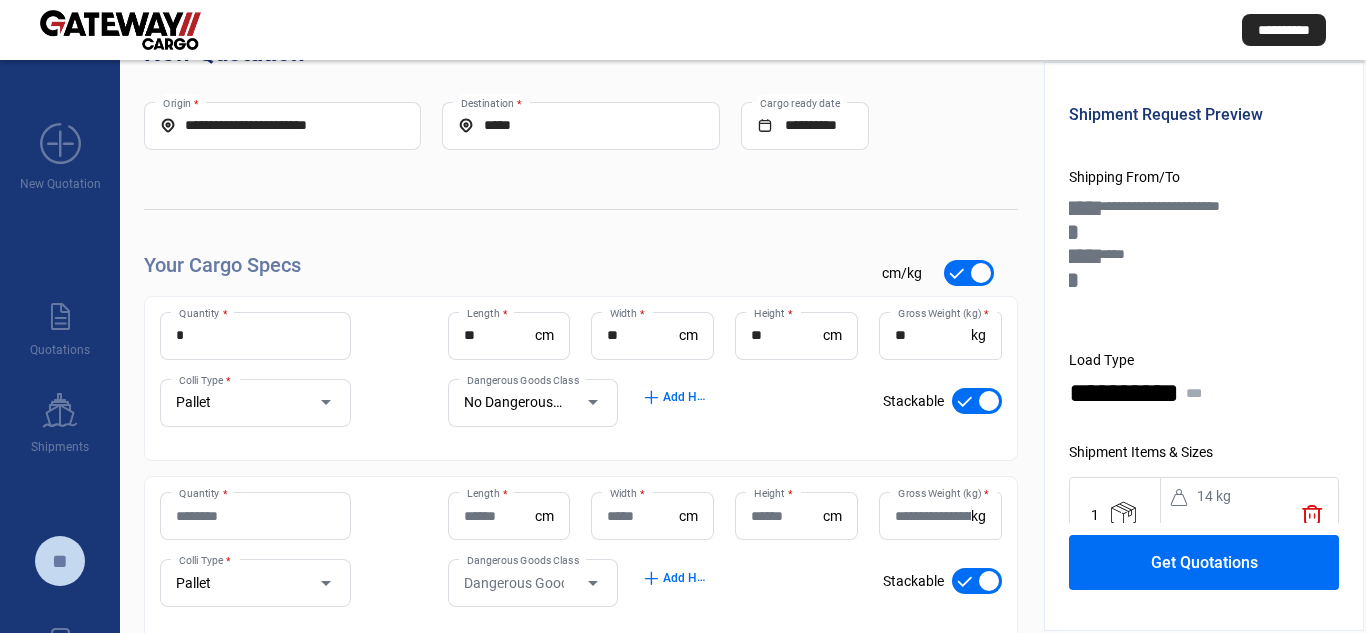 scroll, scrollTop: 110, scrollLeft: 0, axis: vertical 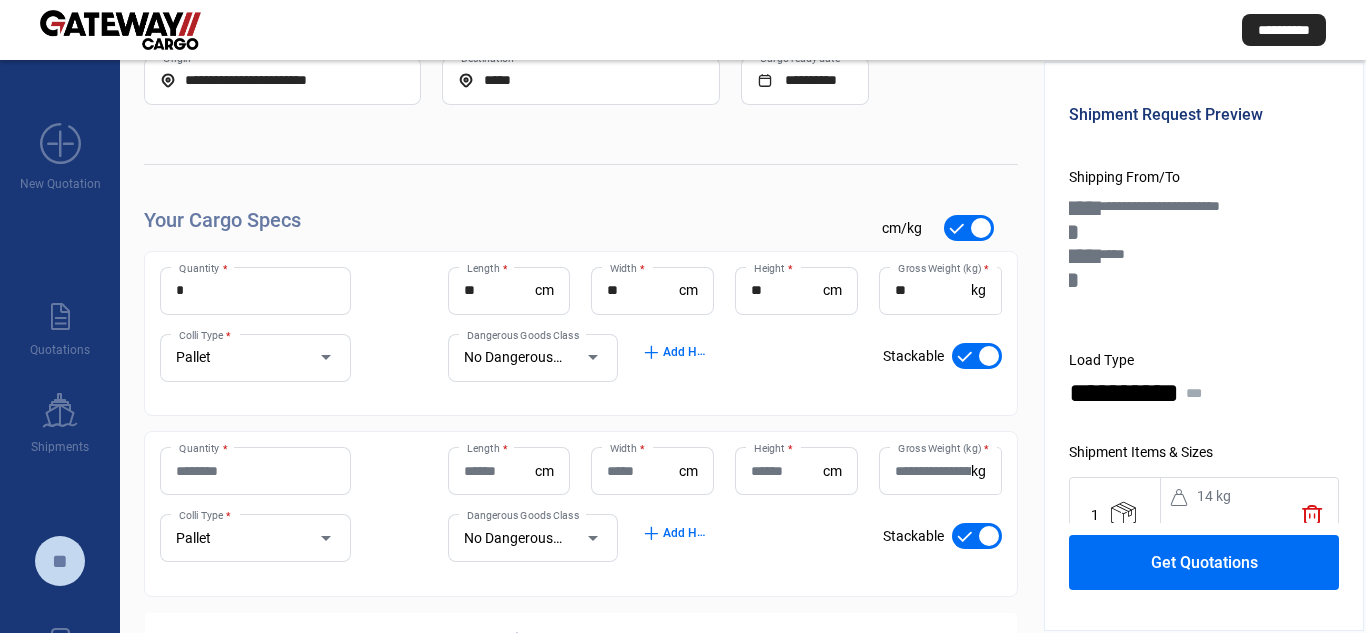 click on "Quantity *" at bounding box center [255, 471] 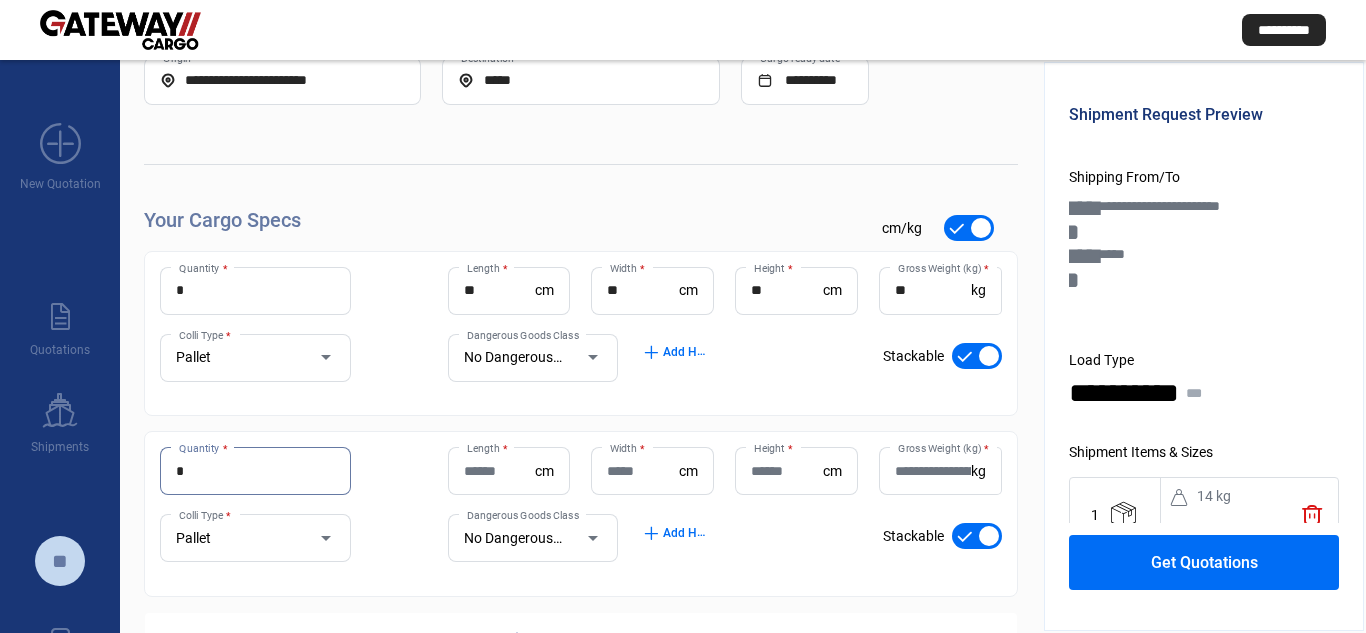 type on "*" 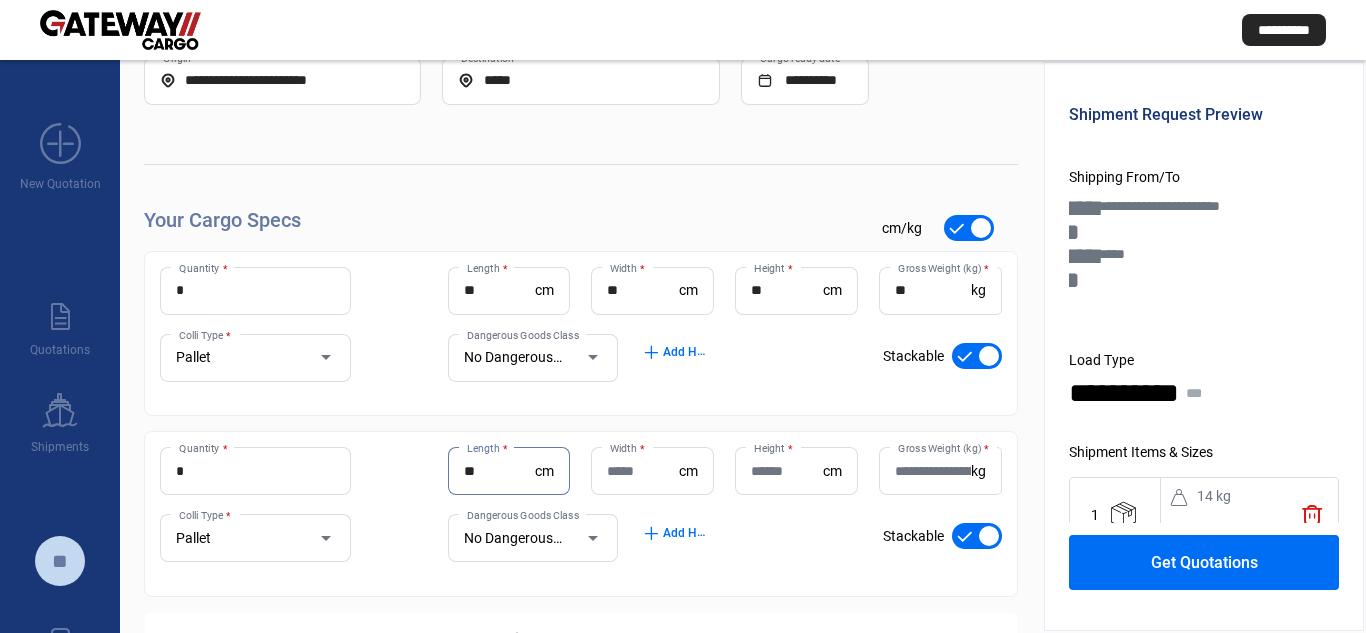 type on "**" 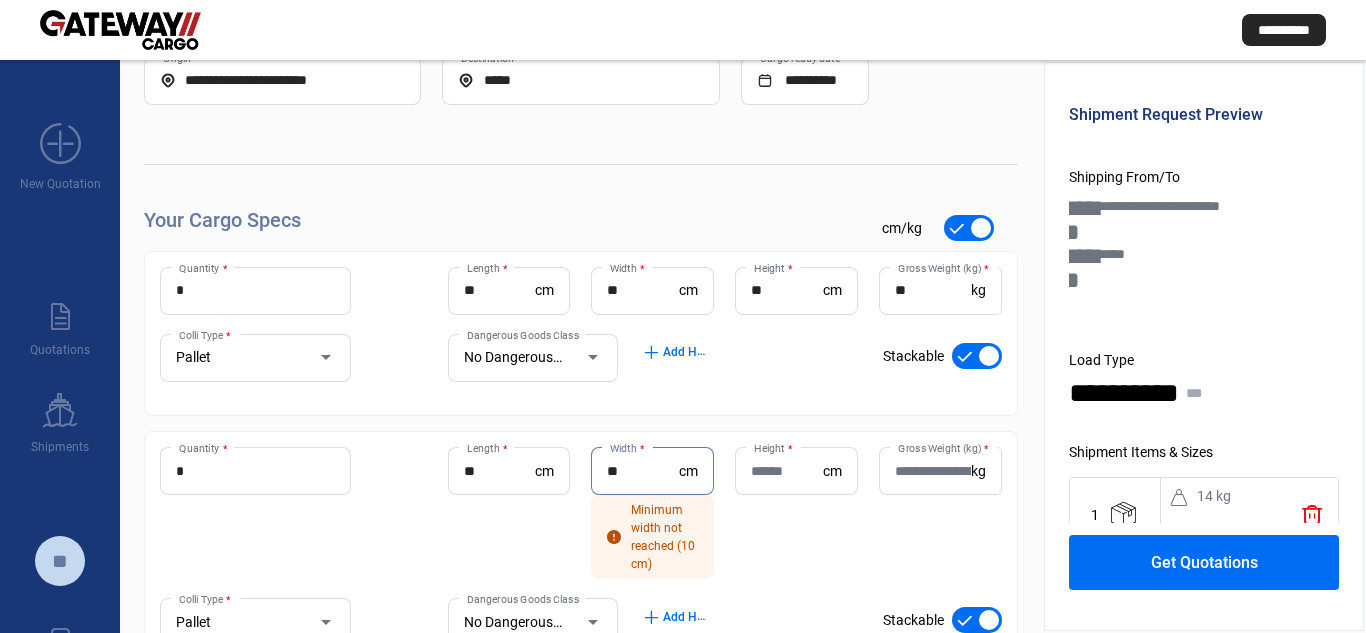 type on "**" 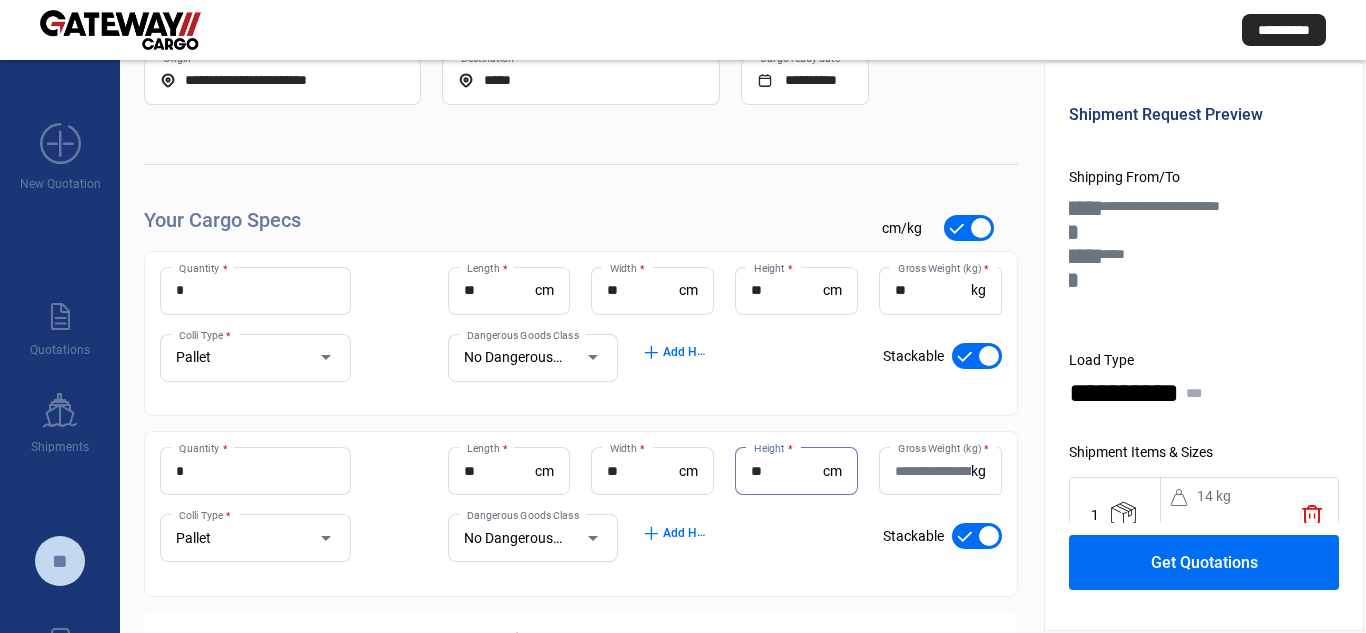 type on "**" 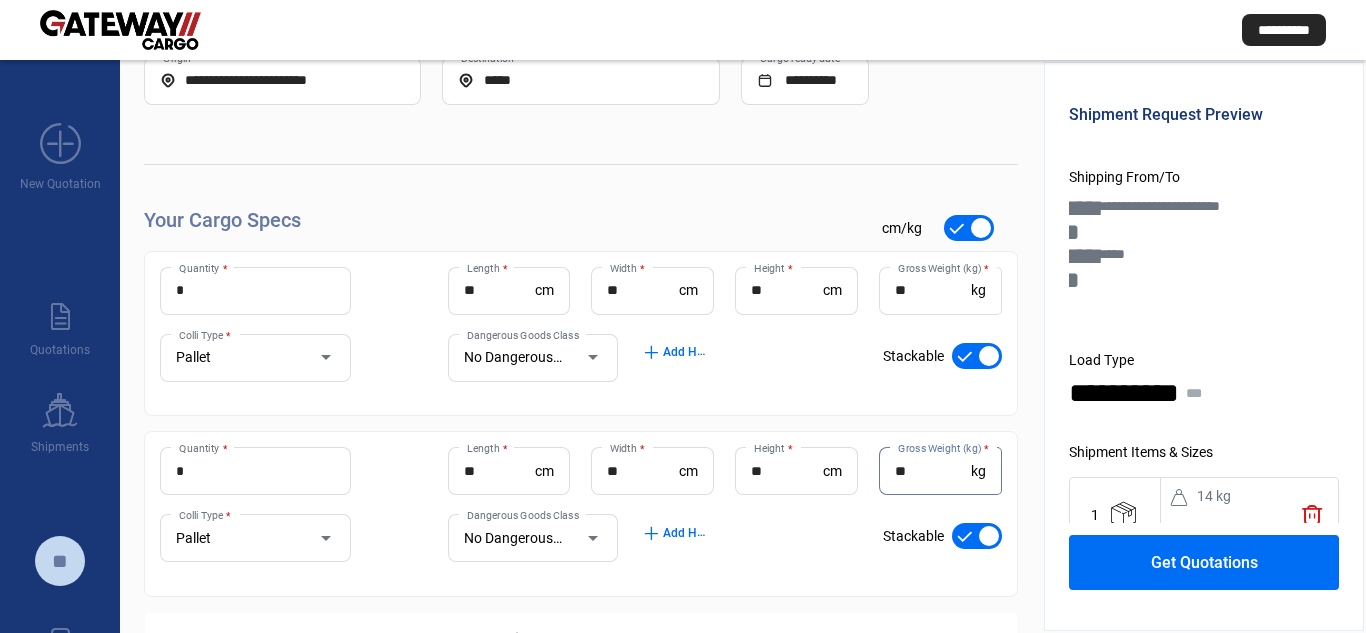 type on "**" 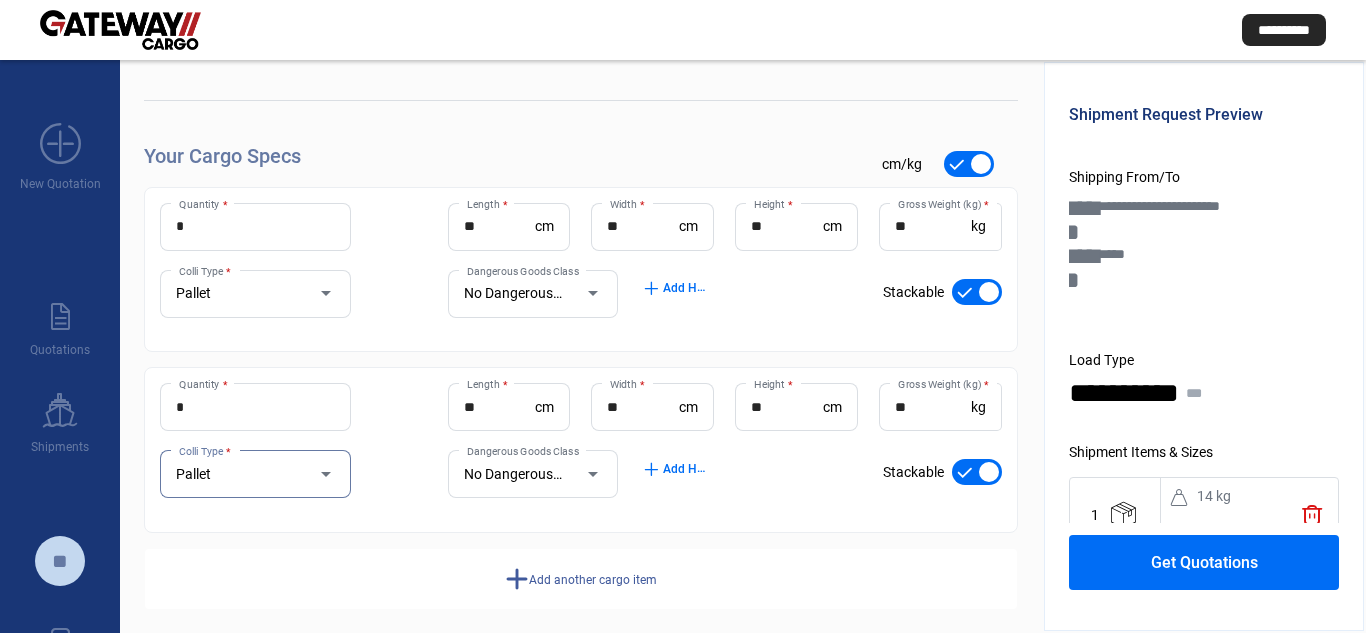 scroll, scrollTop: 191, scrollLeft: 0, axis: vertical 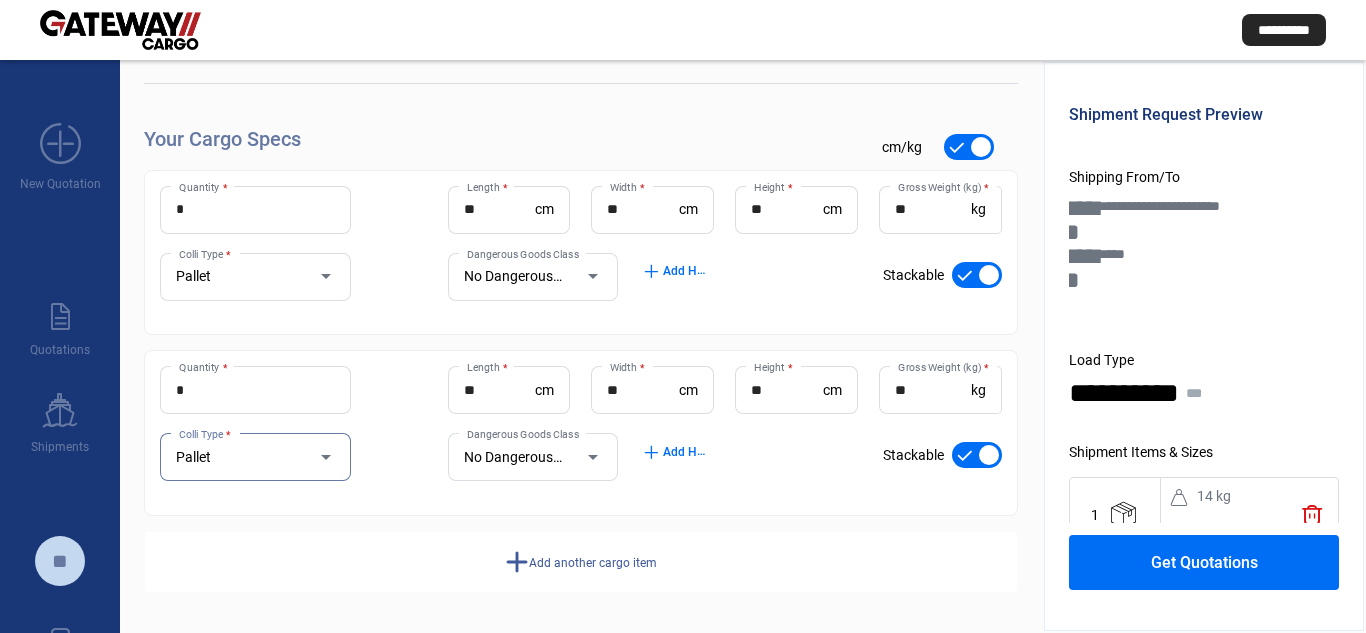 click on "add  Add another cargo item" 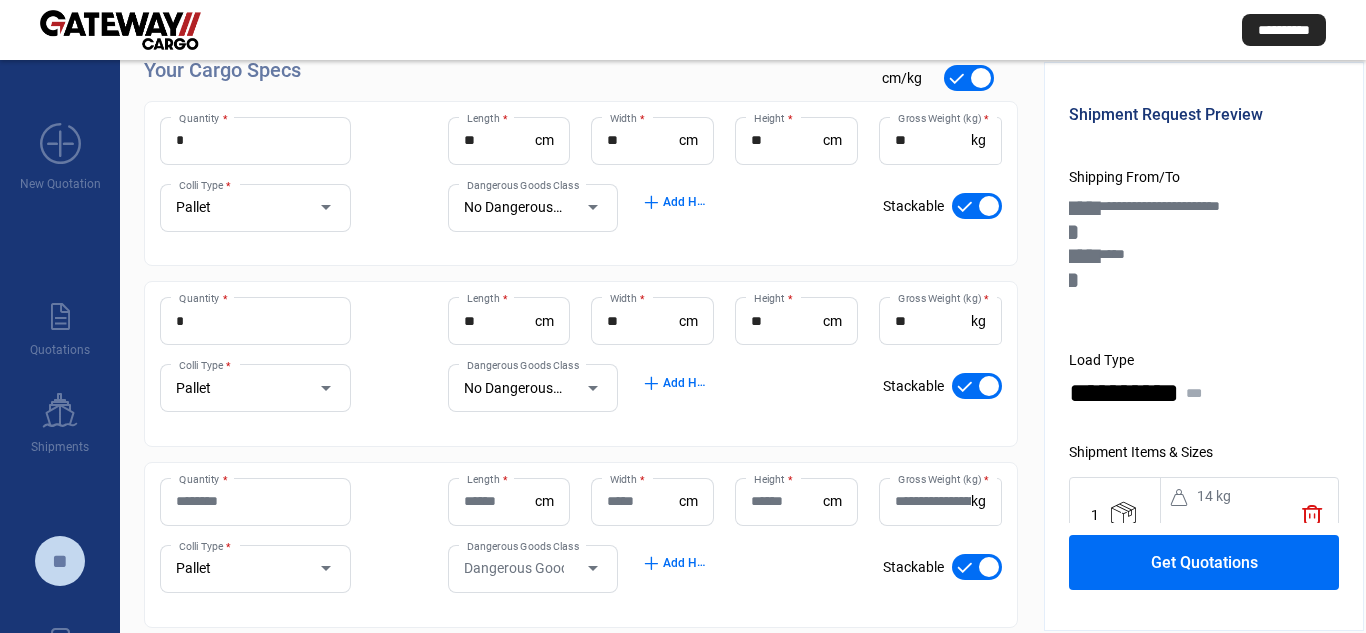 scroll, scrollTop: 372, scrollLeft: 0, axis: vertical 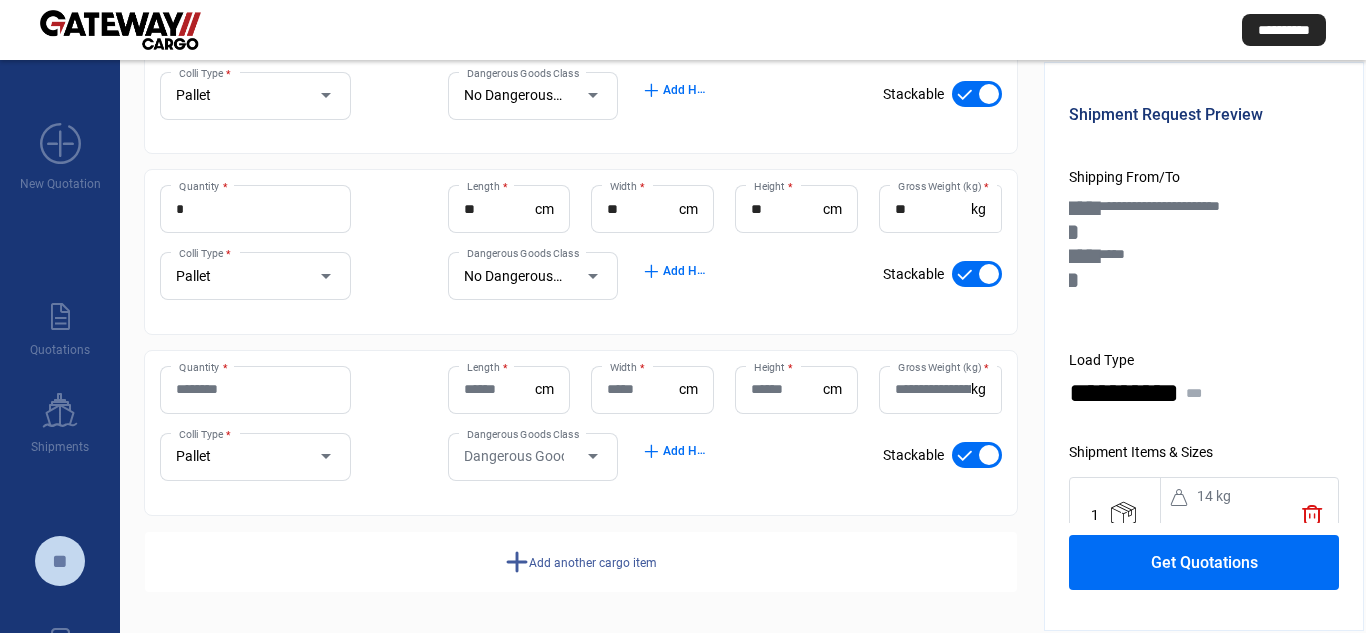 click on "Quantity *" at bounding box center (255, 389) 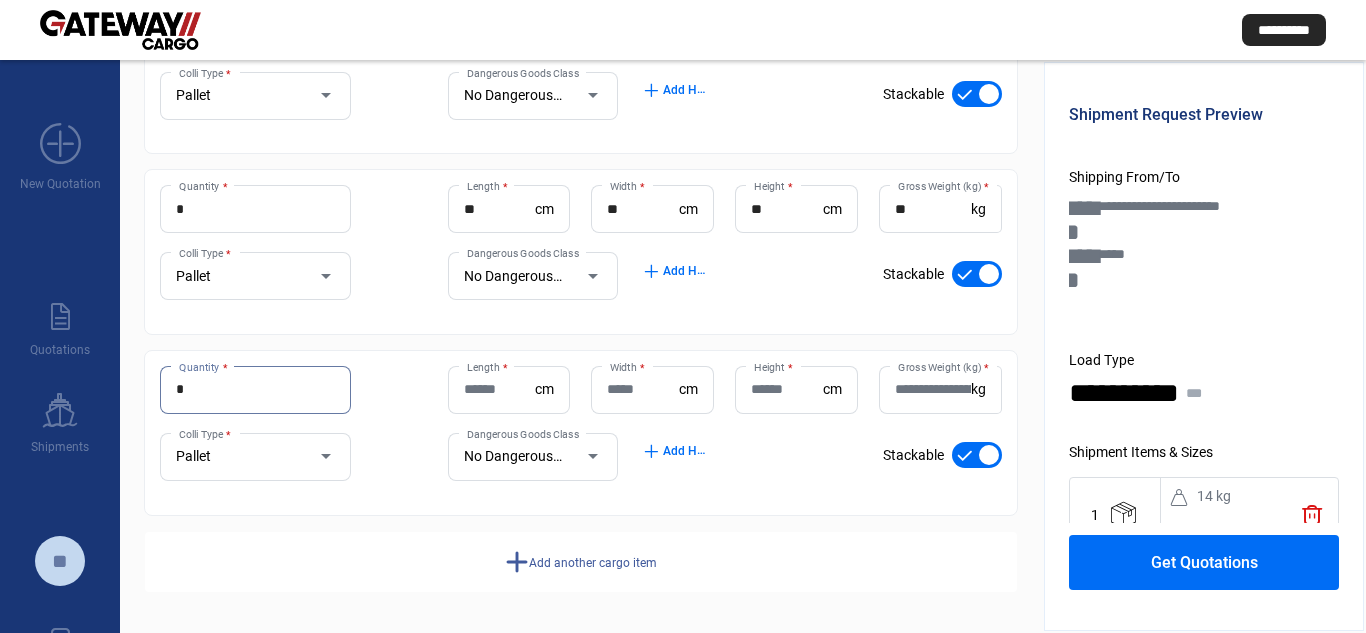 type on "*" 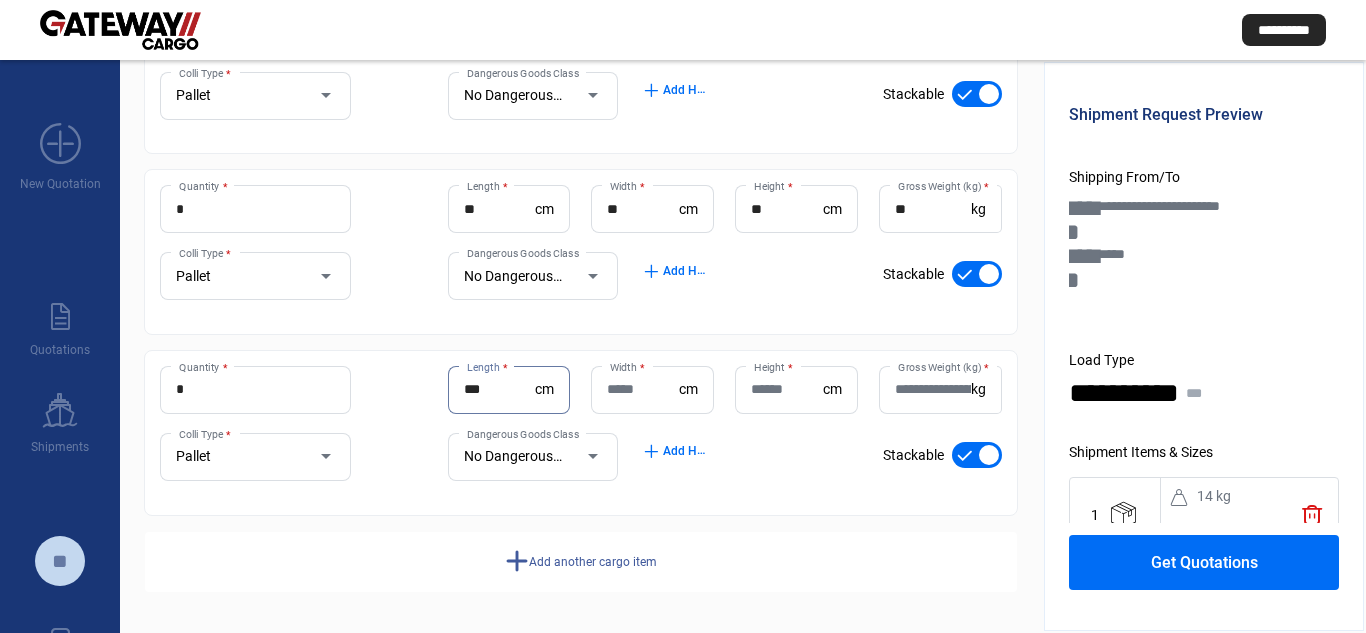 type on "***" 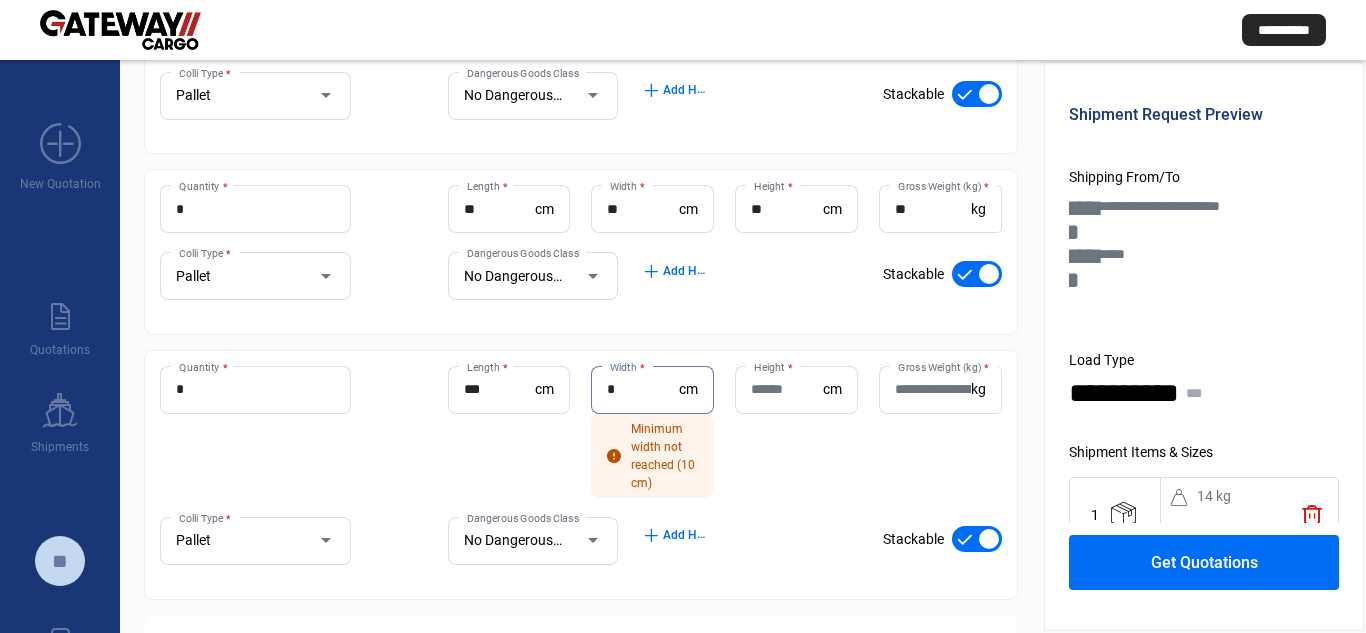 type on "*" 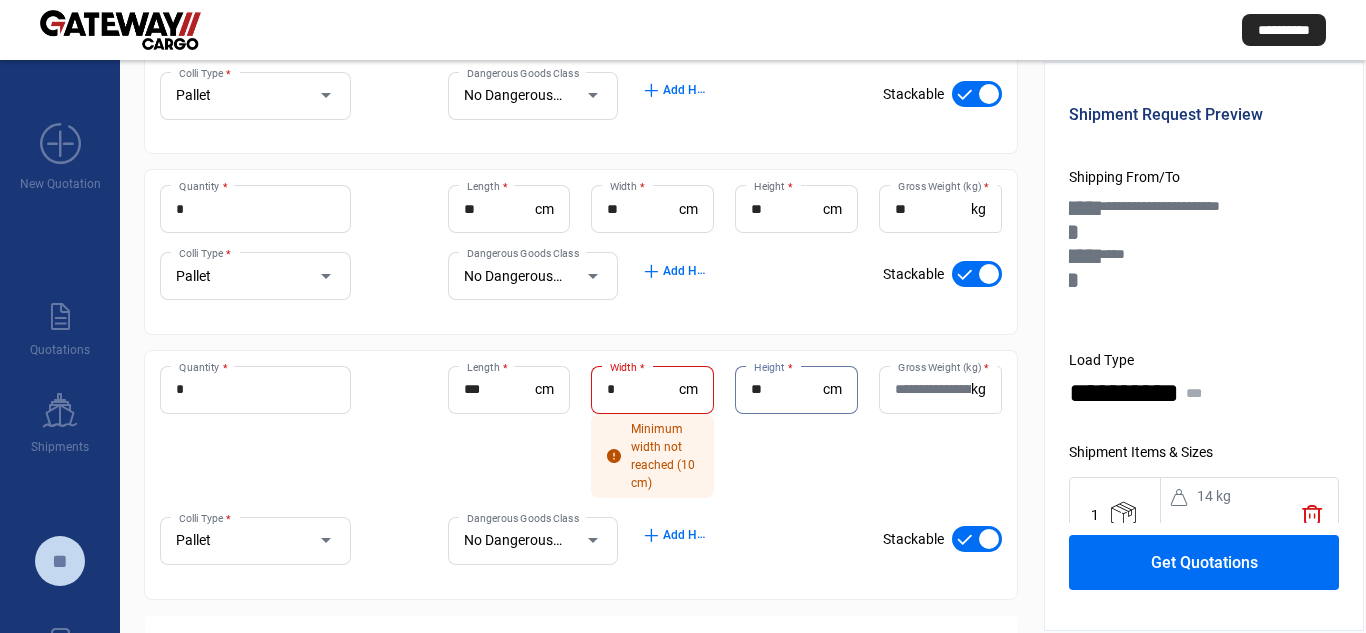 type on "**" 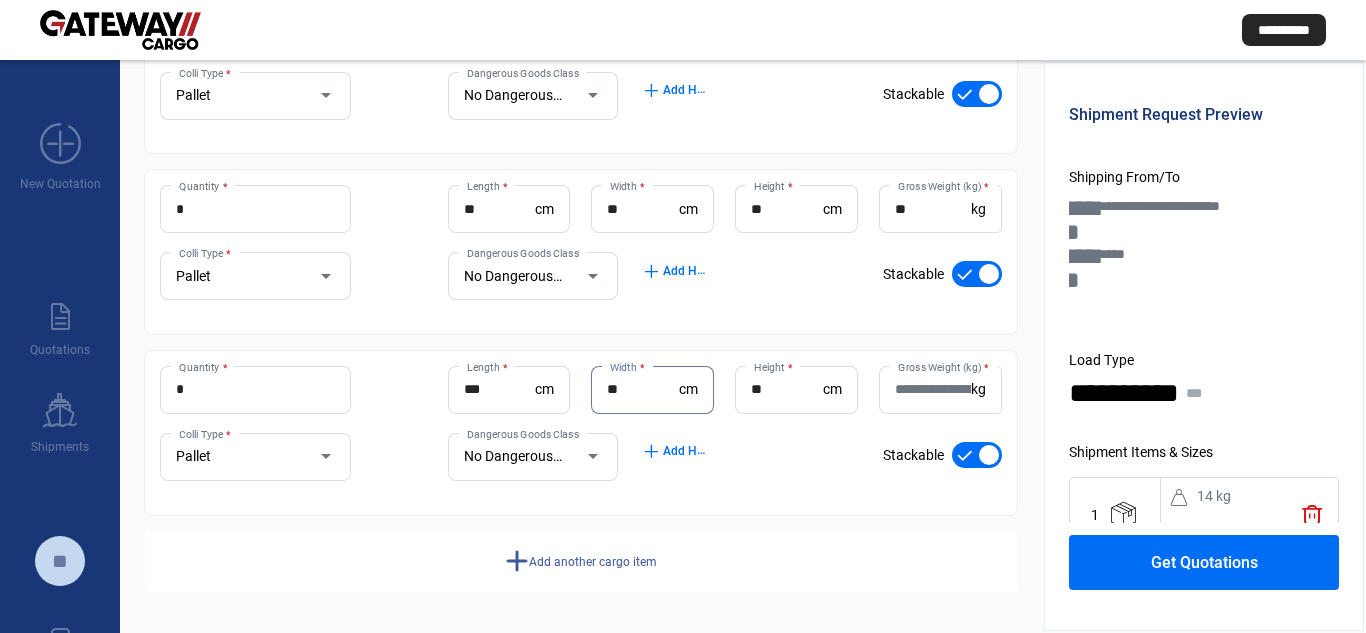 type on "**" 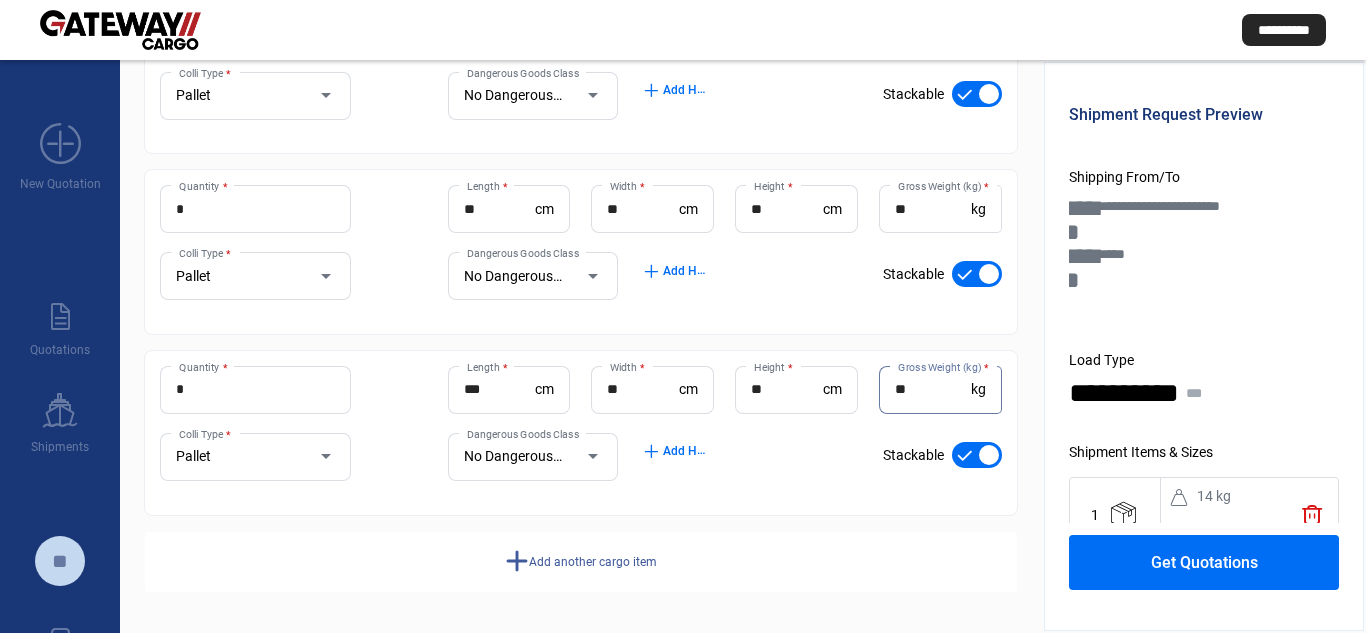 type on "**" 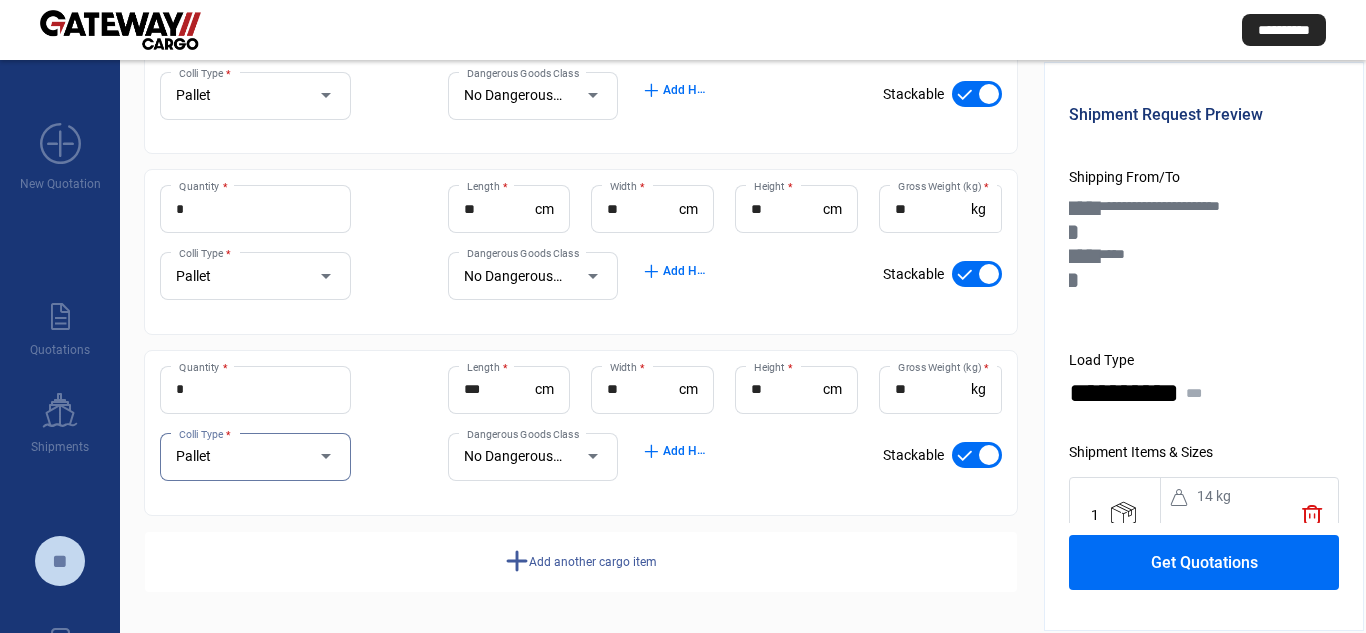 click on "Add another cargo item" 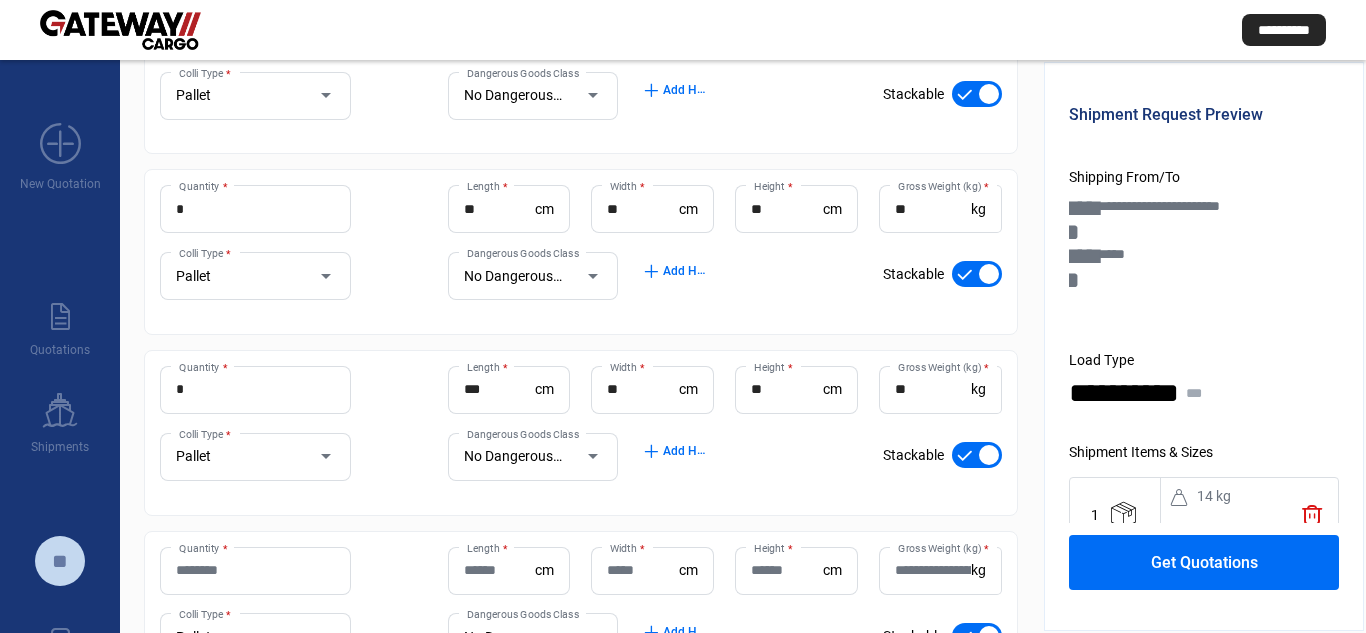 click on "Quantity *" 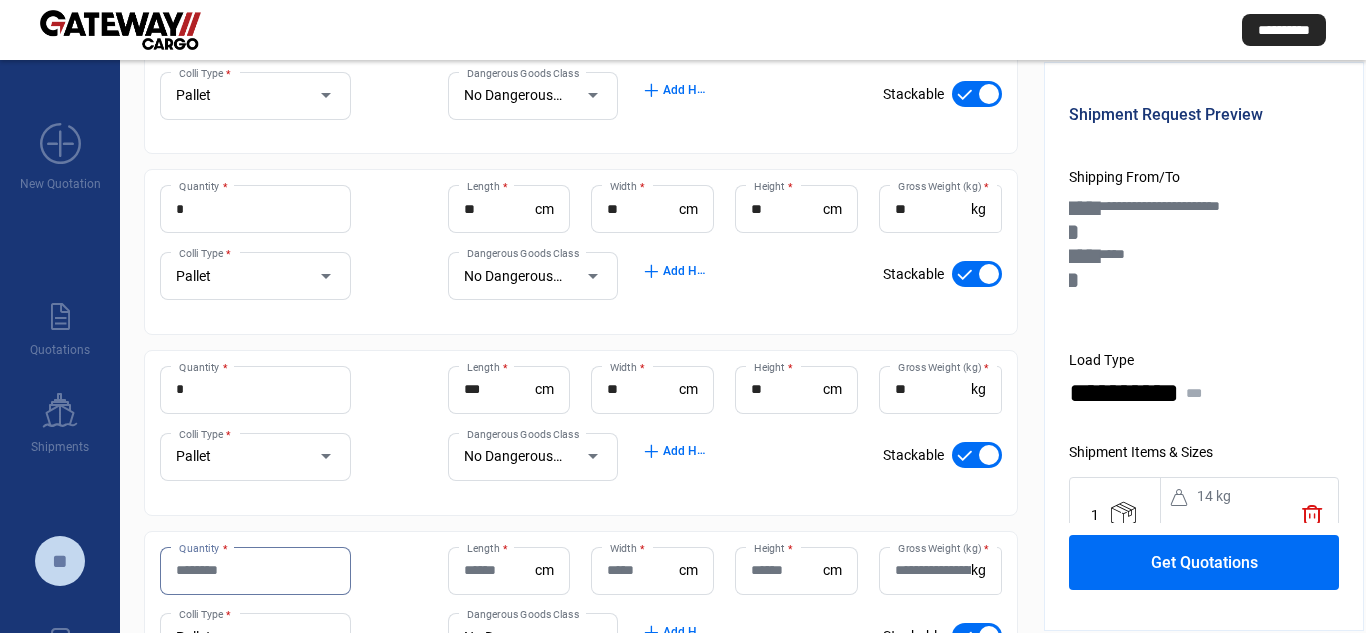 click on "Quantity *" at bounding box center (255, 570) 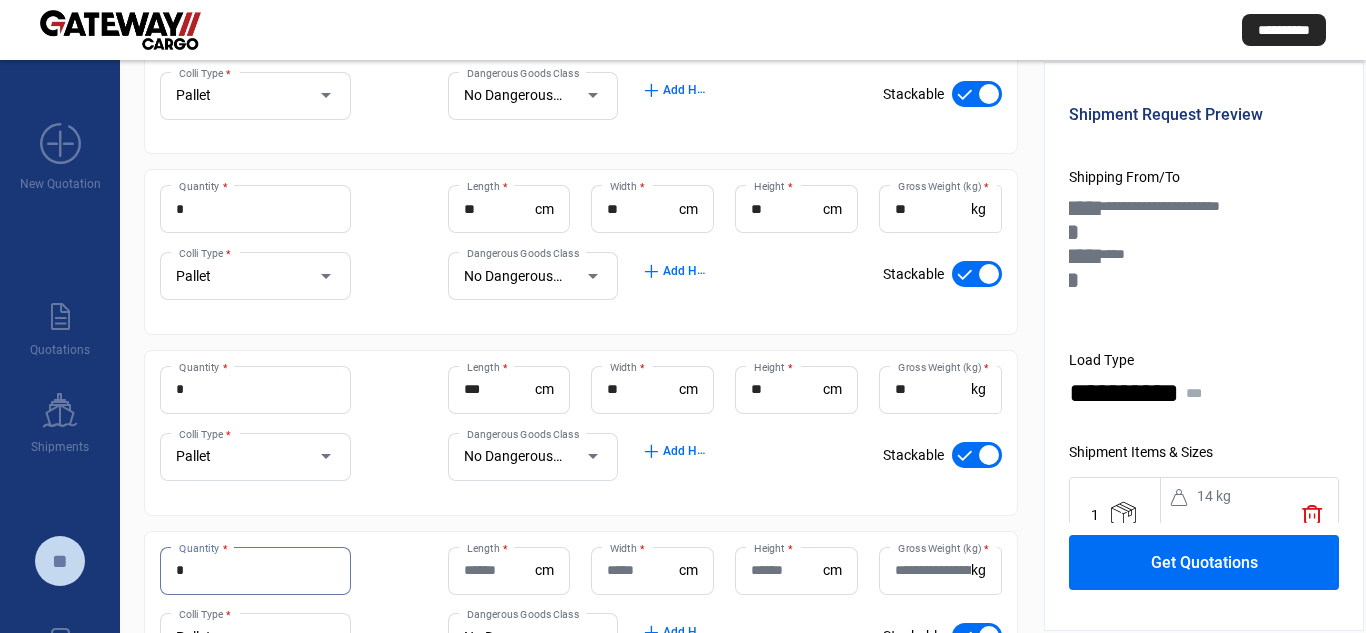 type on "*" 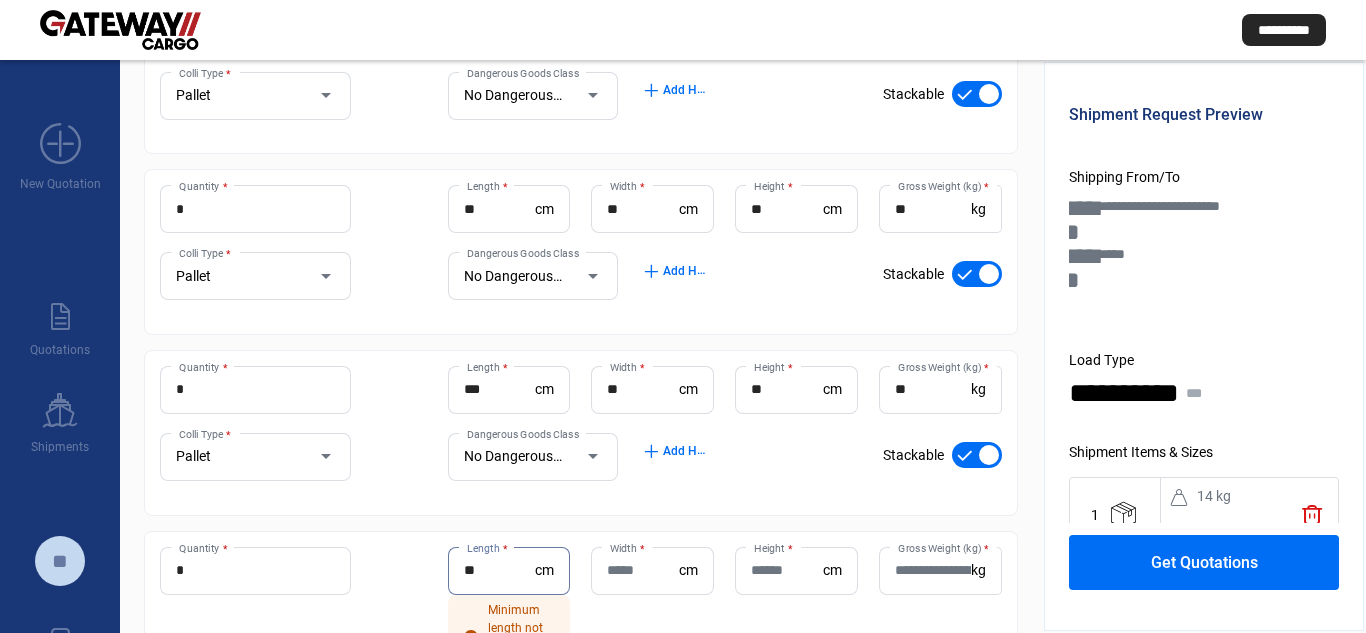 type on "**" 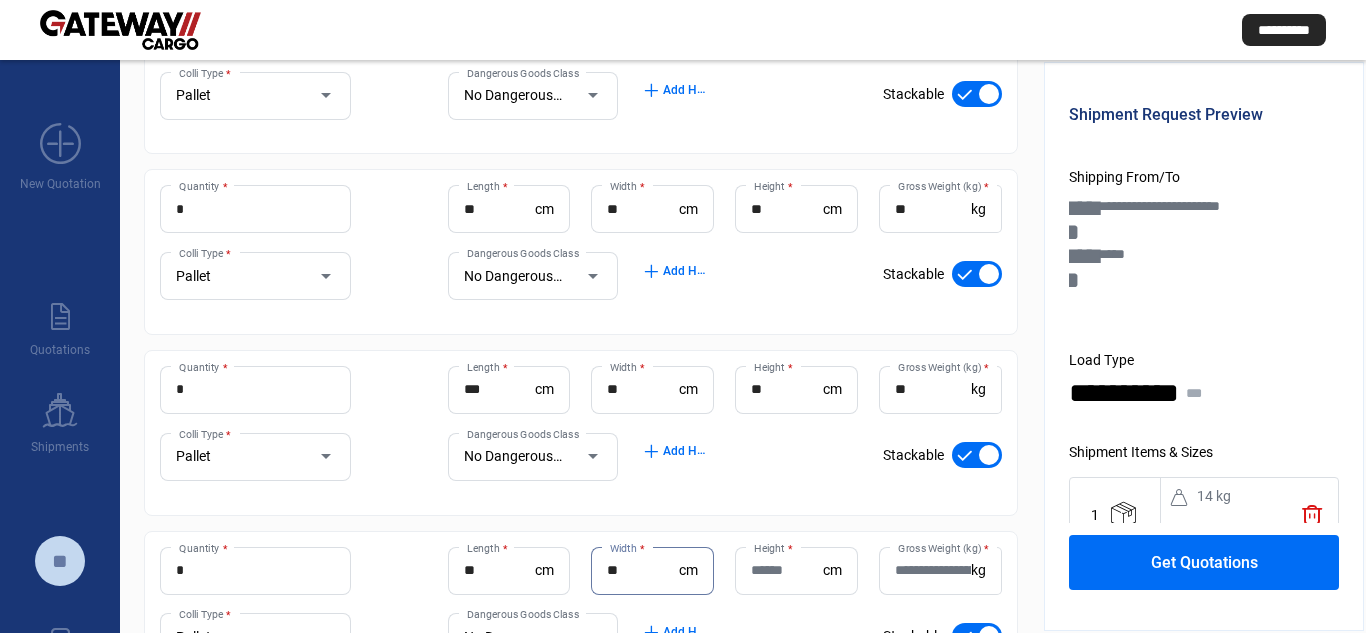 type on "**" 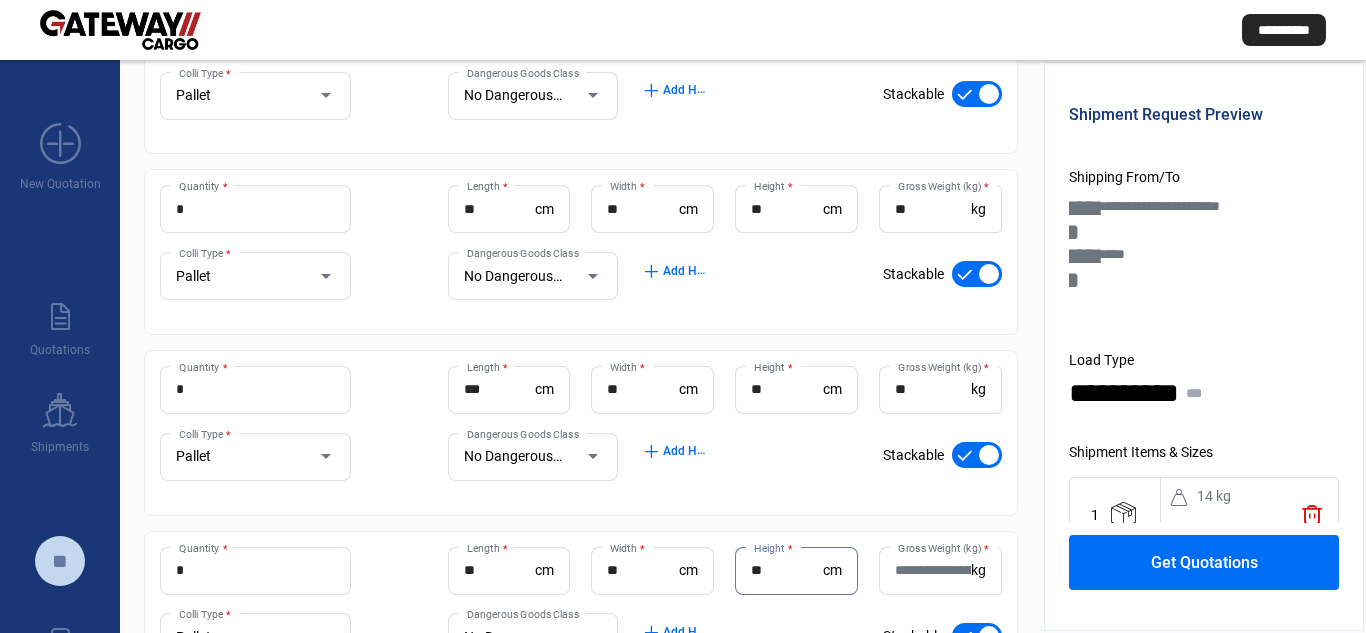 type on "**" 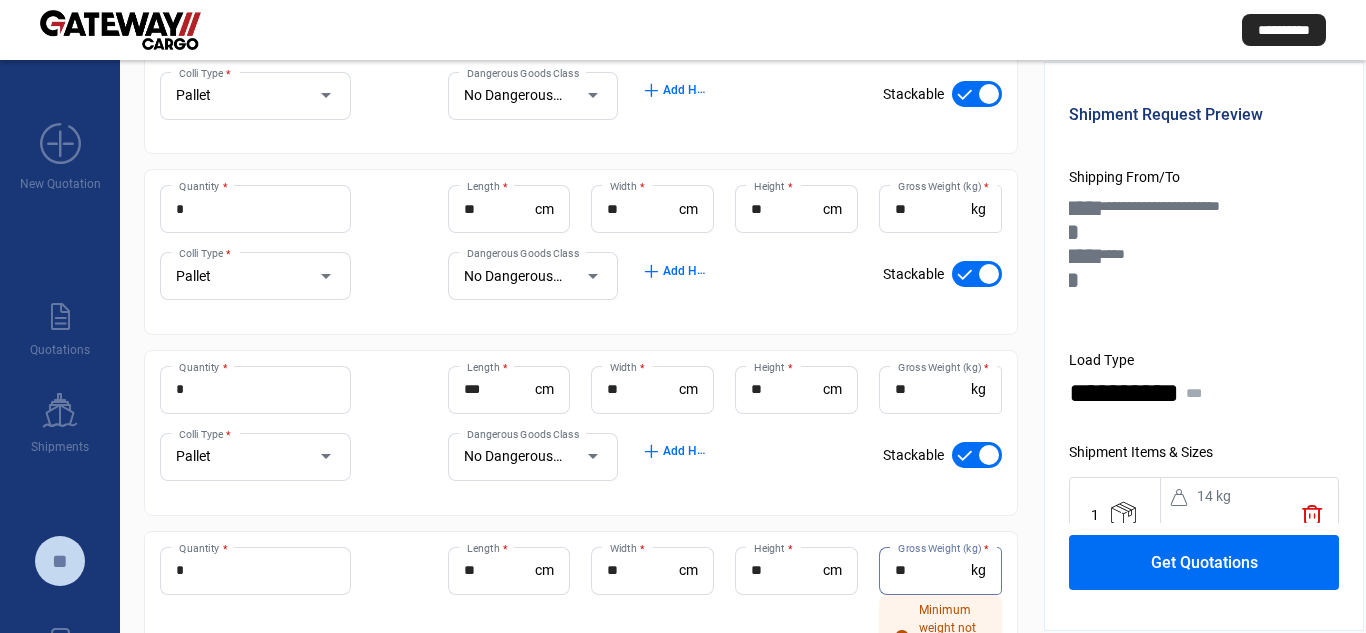 type on "**" 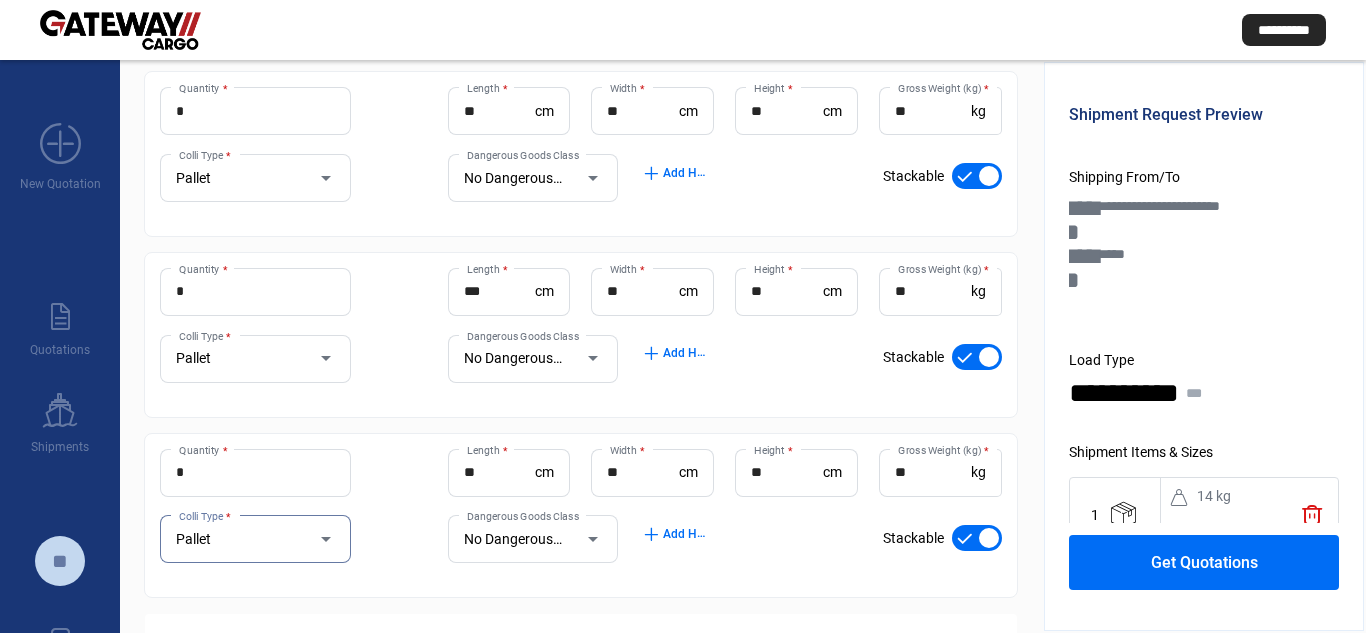 scroll, scrollTop: 552, scrollLeft: 0, axis: vertical 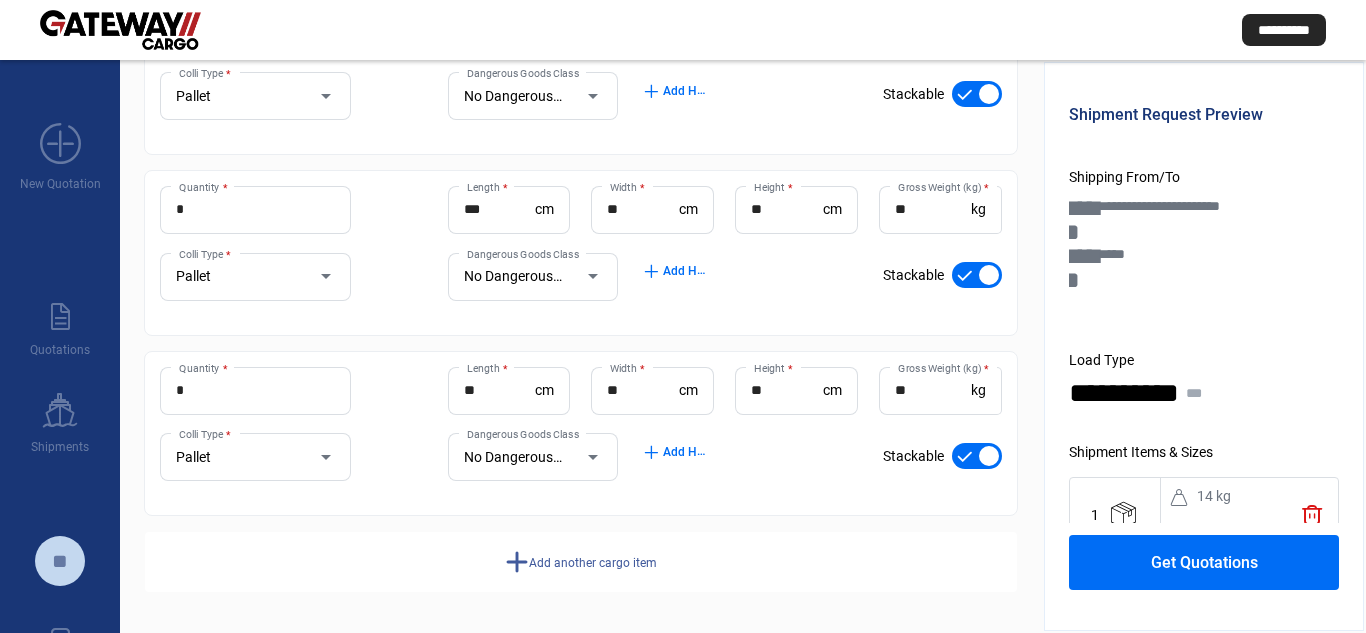 click on "Get Quotations" 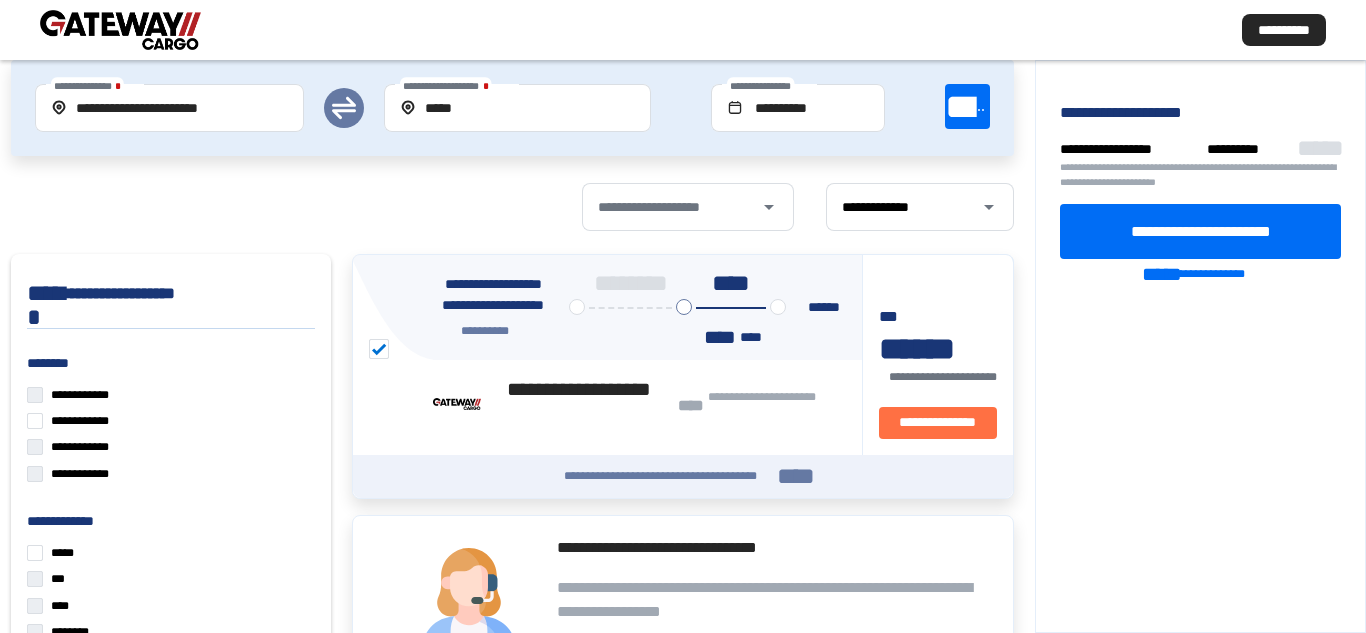 scroll, scrollTop: 100, scrollLeft: 0, axis: vertical 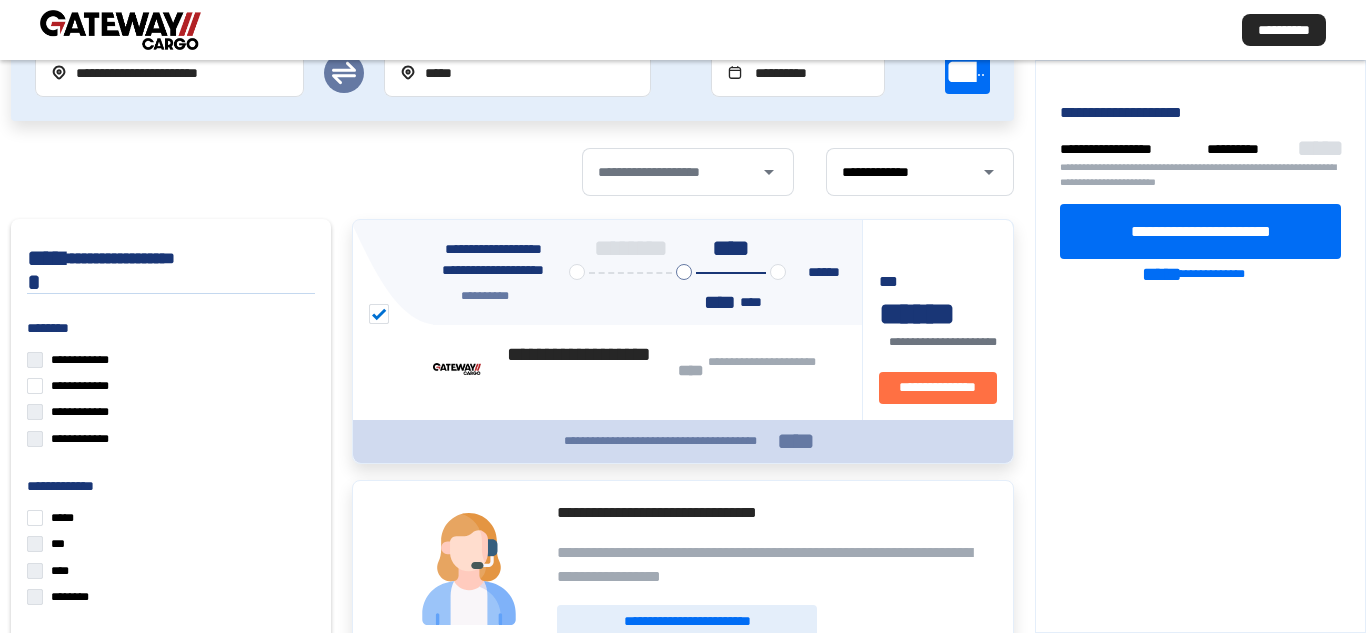 click on "****" 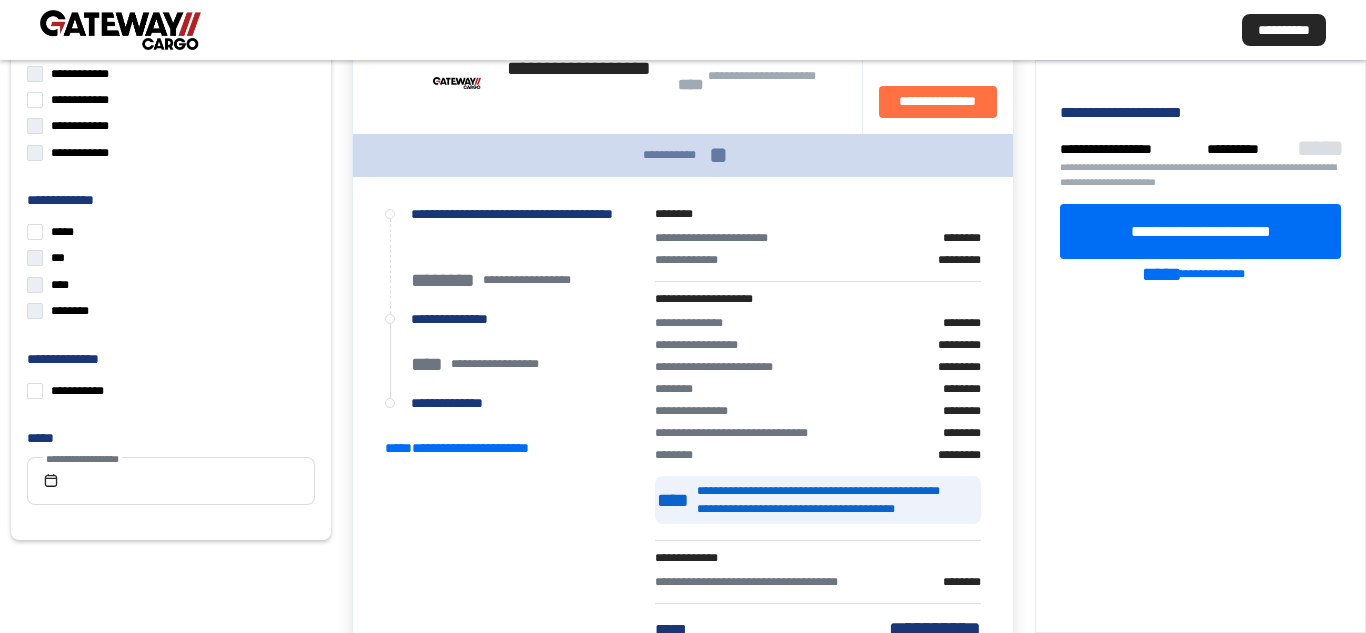 scroll, scrollTop: 400, scrollLeft: 0, axis: vertical 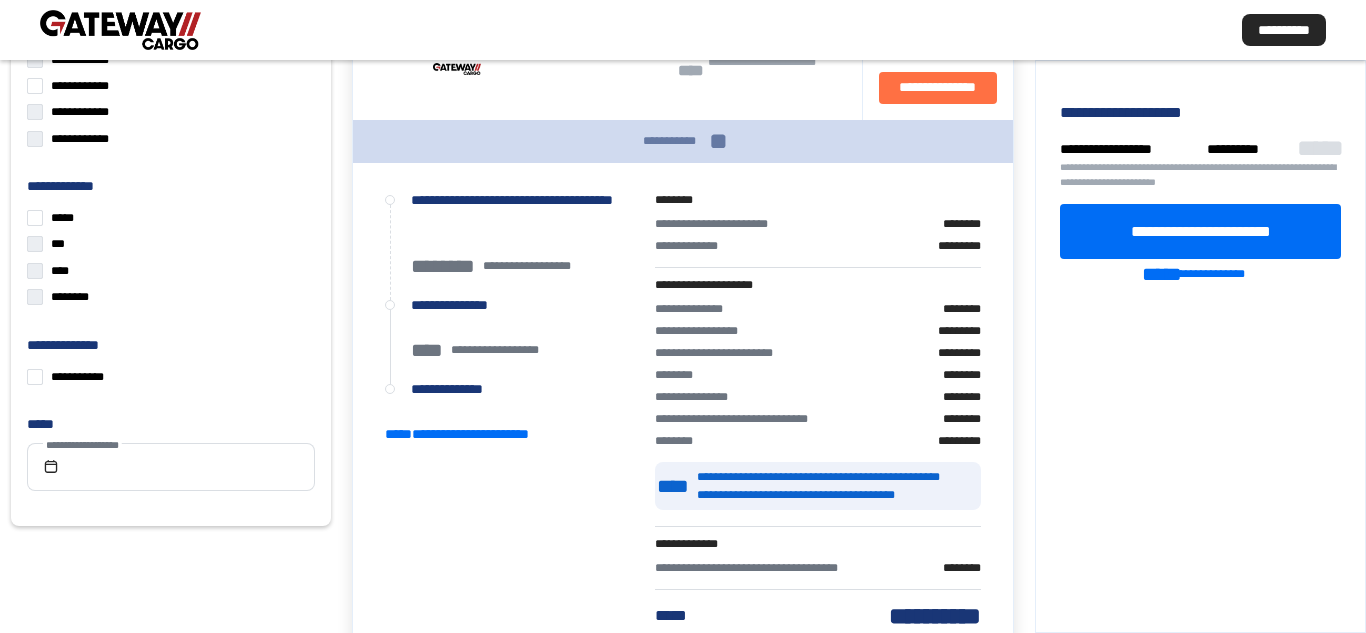 type 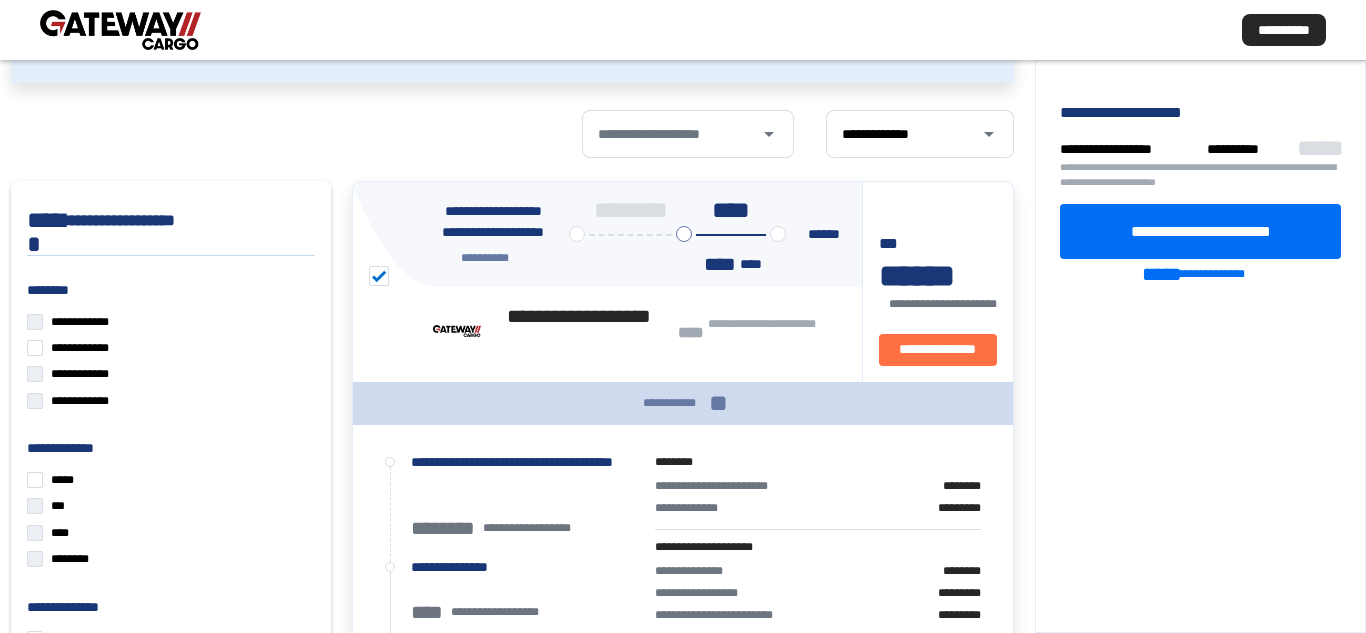 scroll, scrollTop: 137, scrollLeft: 0, axis: vertical 